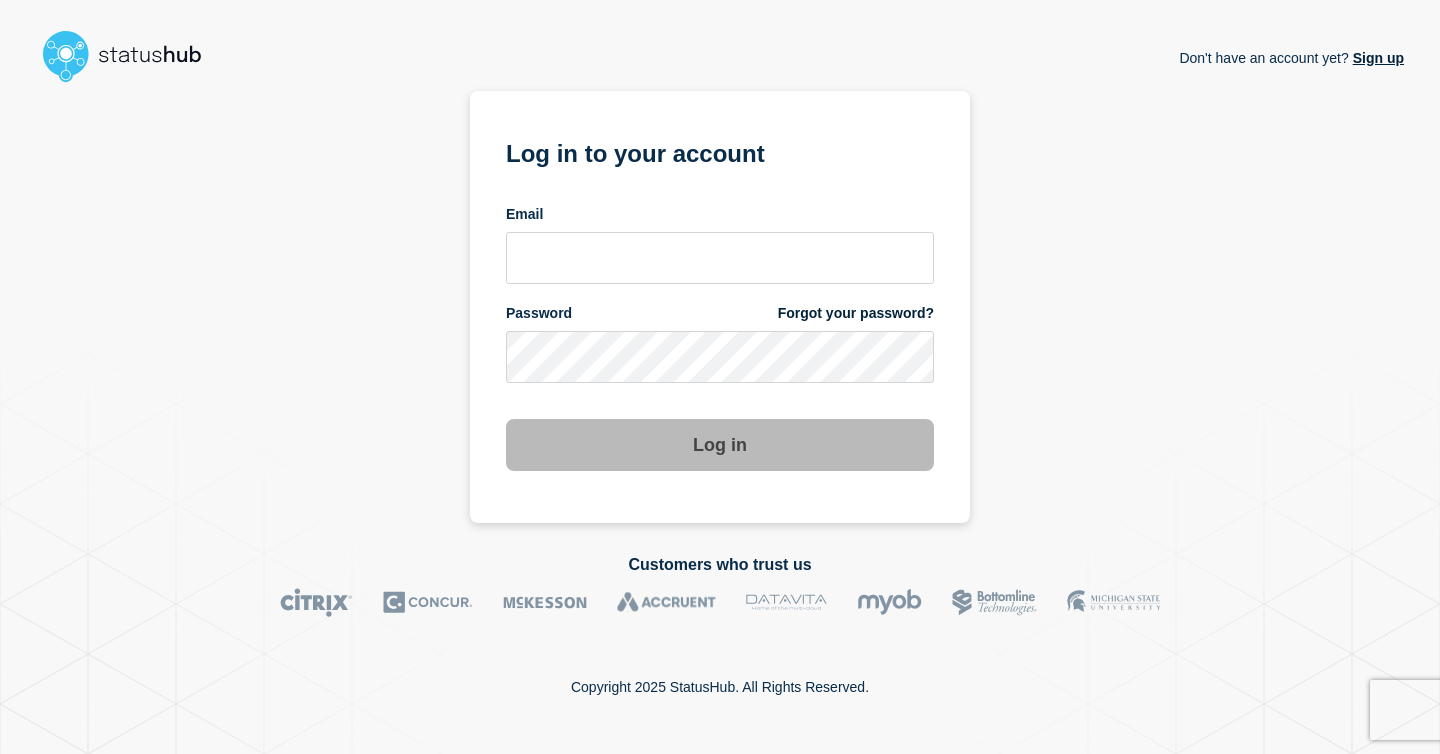 scroll, scrollTop: 0, scrollLeft: 0, axis: both 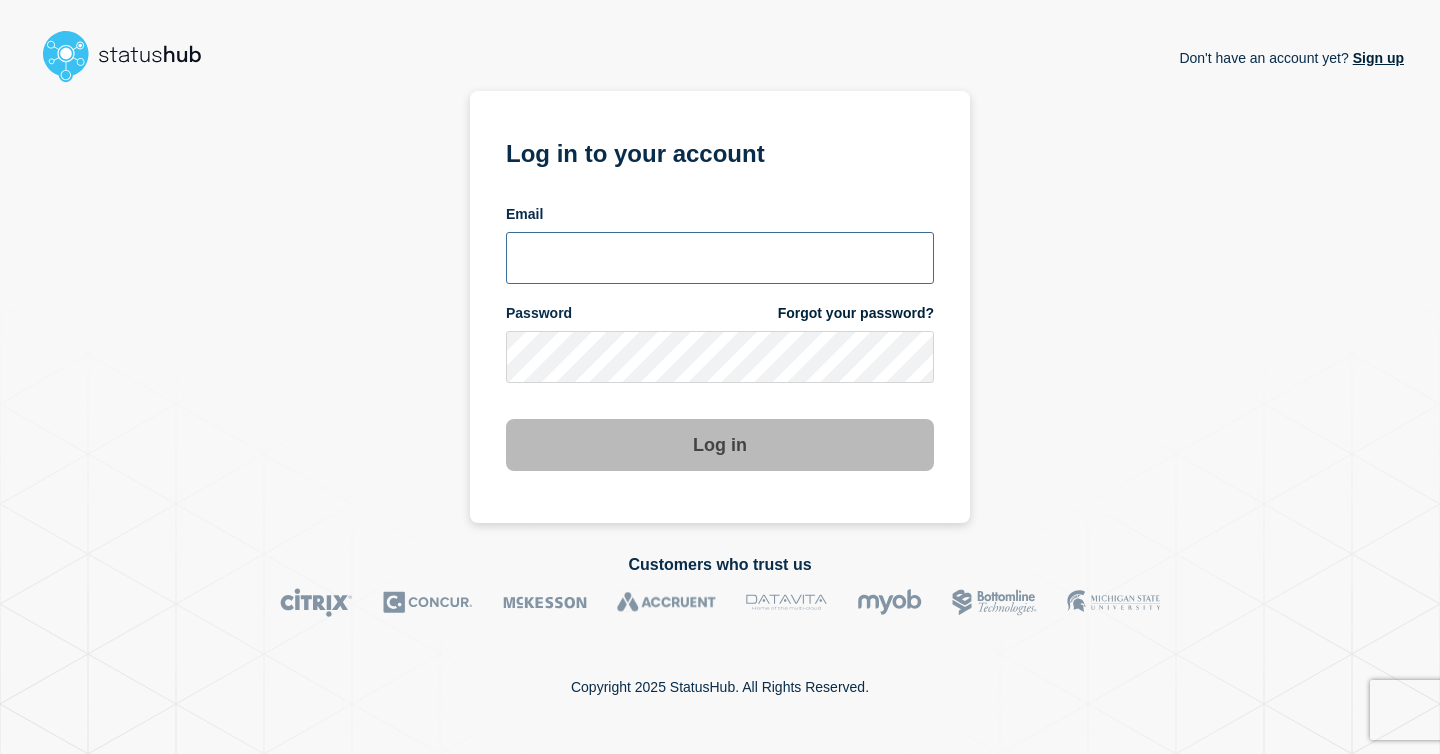 type on "[EMAIL]" 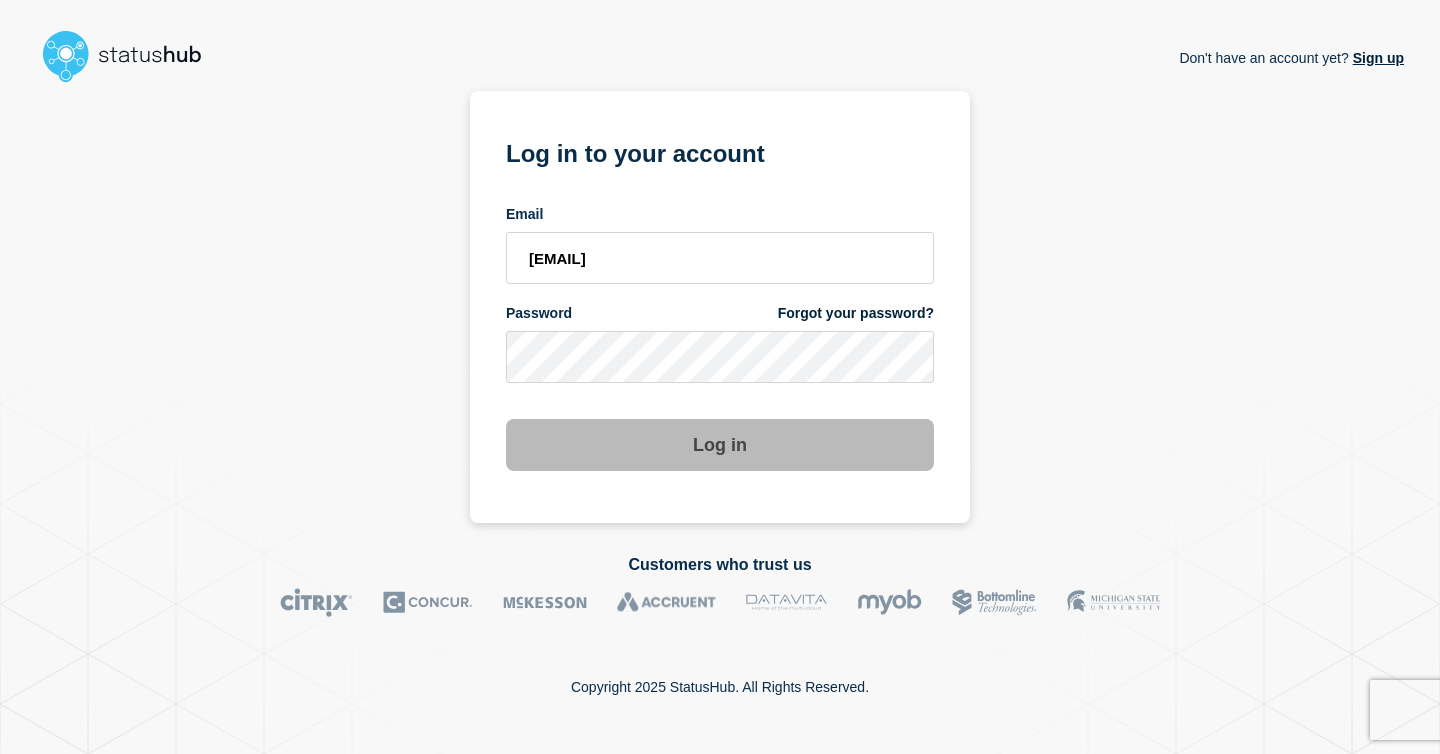 click on "Log in" at bounding box center [720, 445] 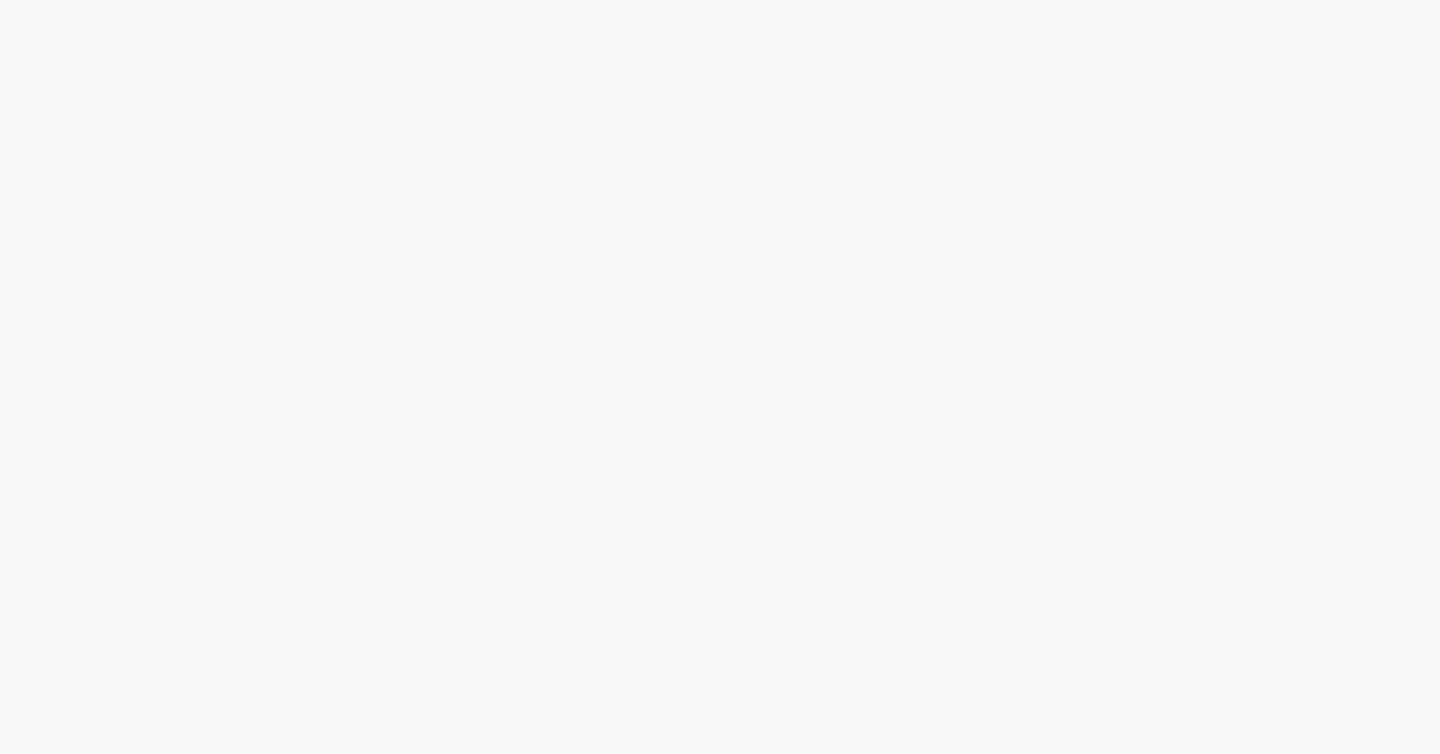 scroll, scrollTop: 0, scrollLeft: 0, axis: both 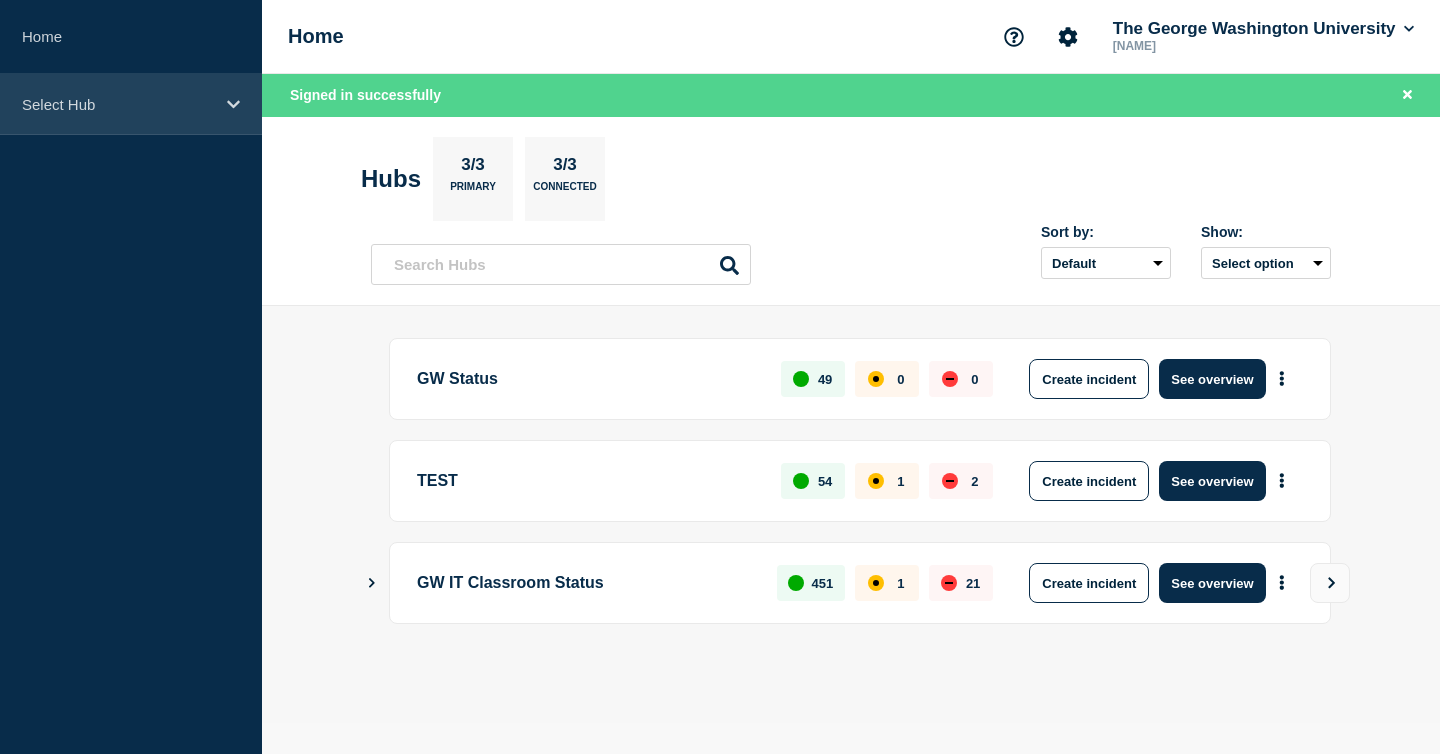 click on "Select Hub" at bounding box center (118, 104) 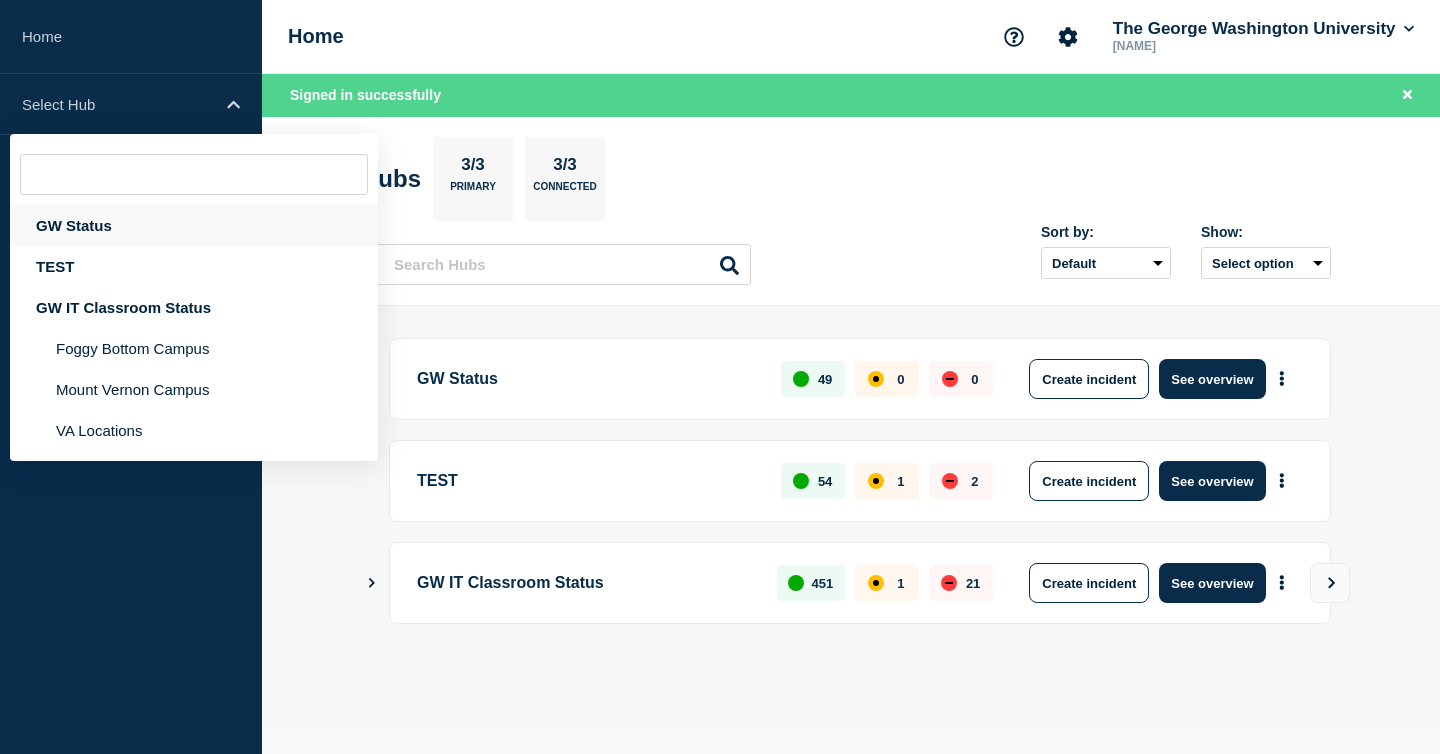 click on "GW Status" at bounding box center [194, 225] 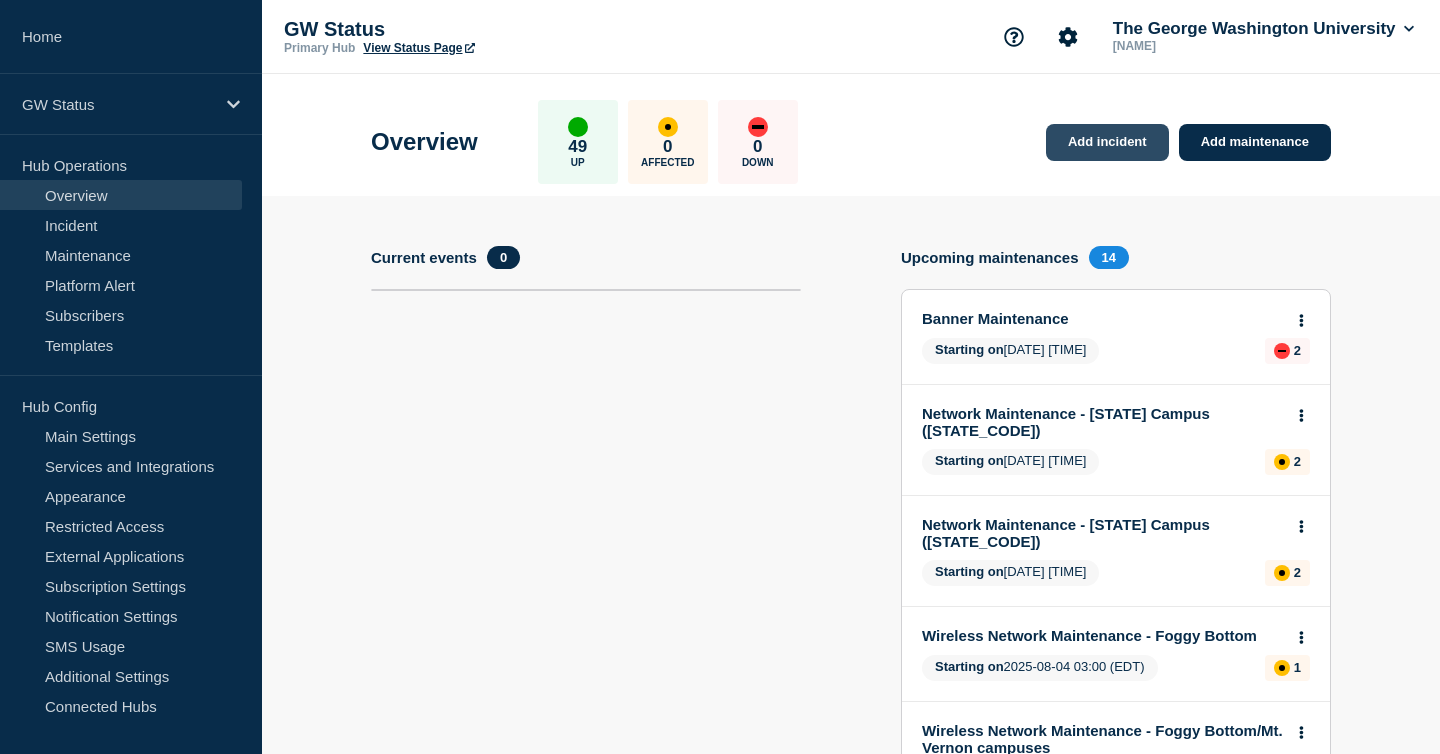 click on "Add incident" at bounding box center [1107, 142] 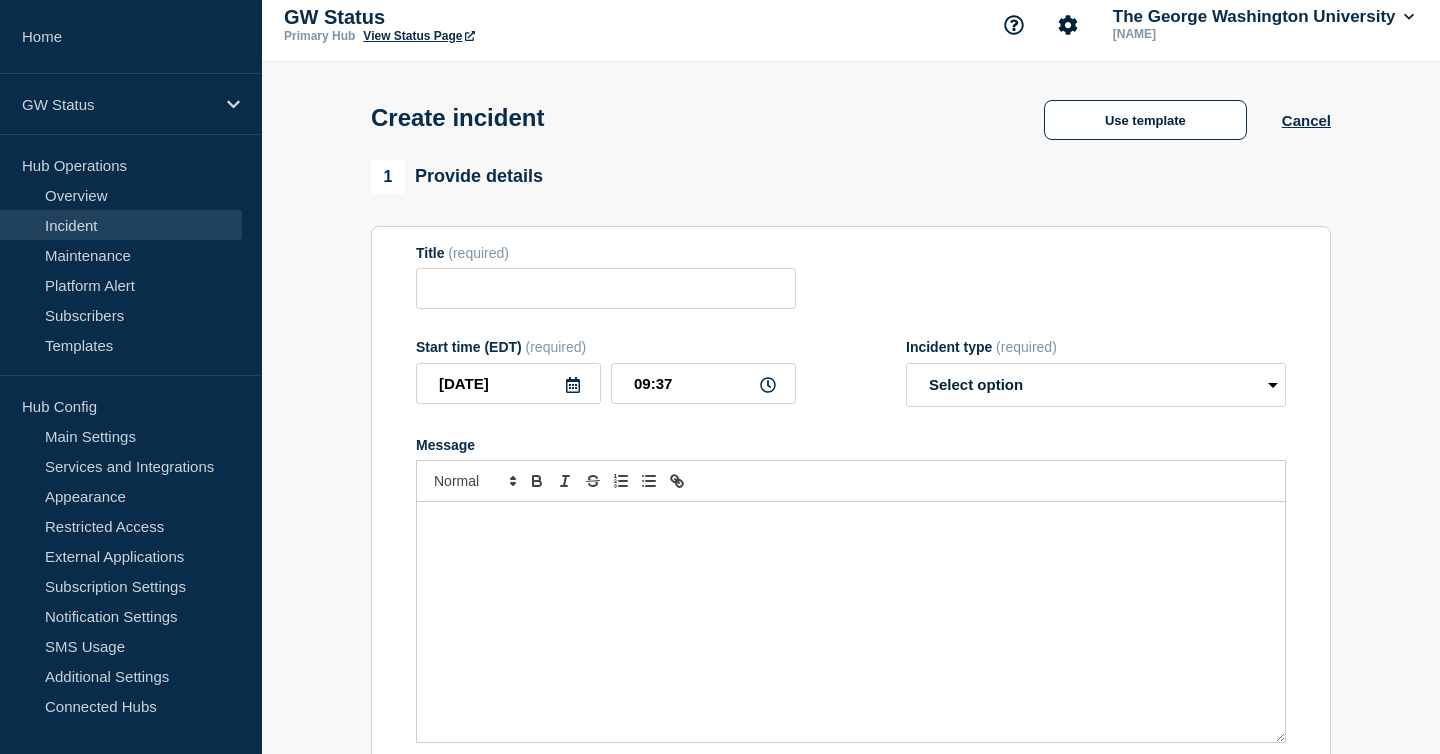 scroll, scrollTop: 0, scrollLeft: 0, axis: both 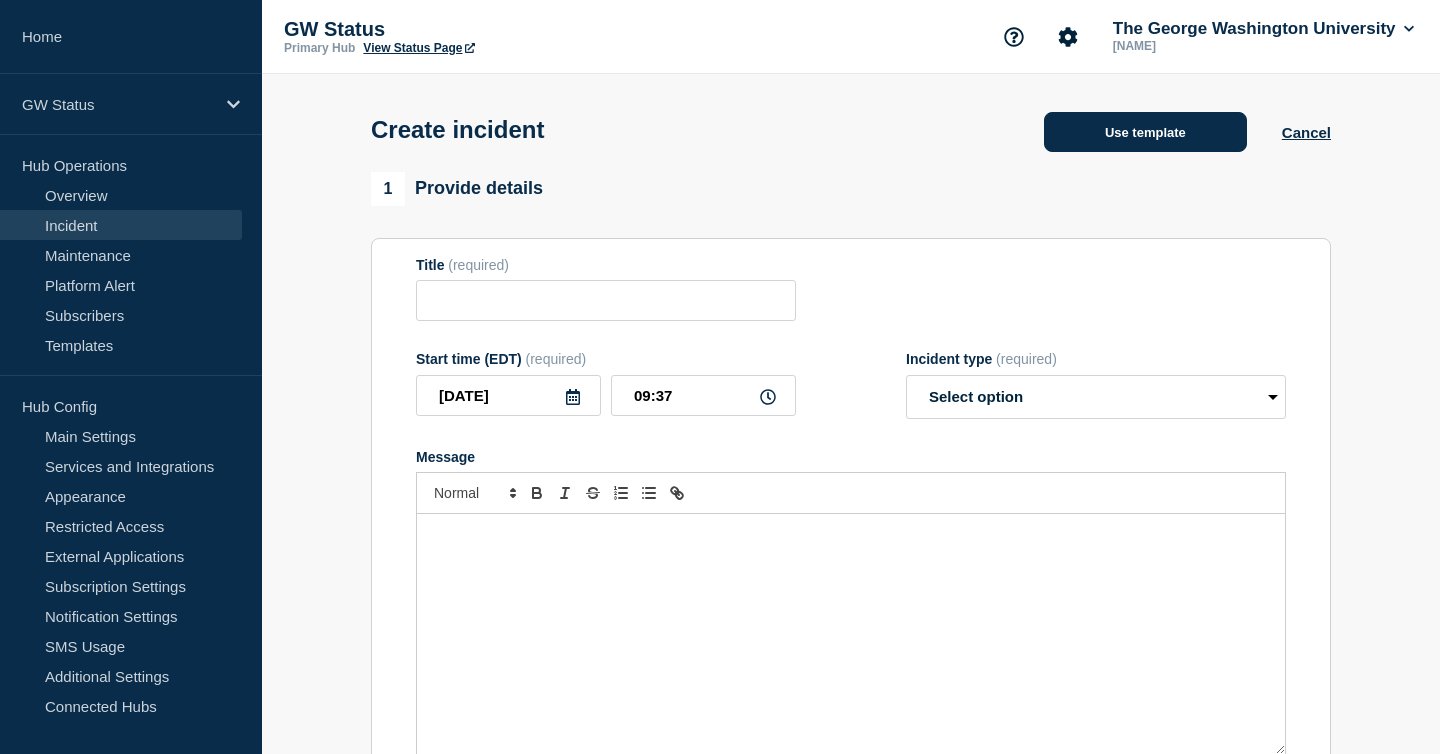 click on "Use template" at bounding box center (1145, 132) 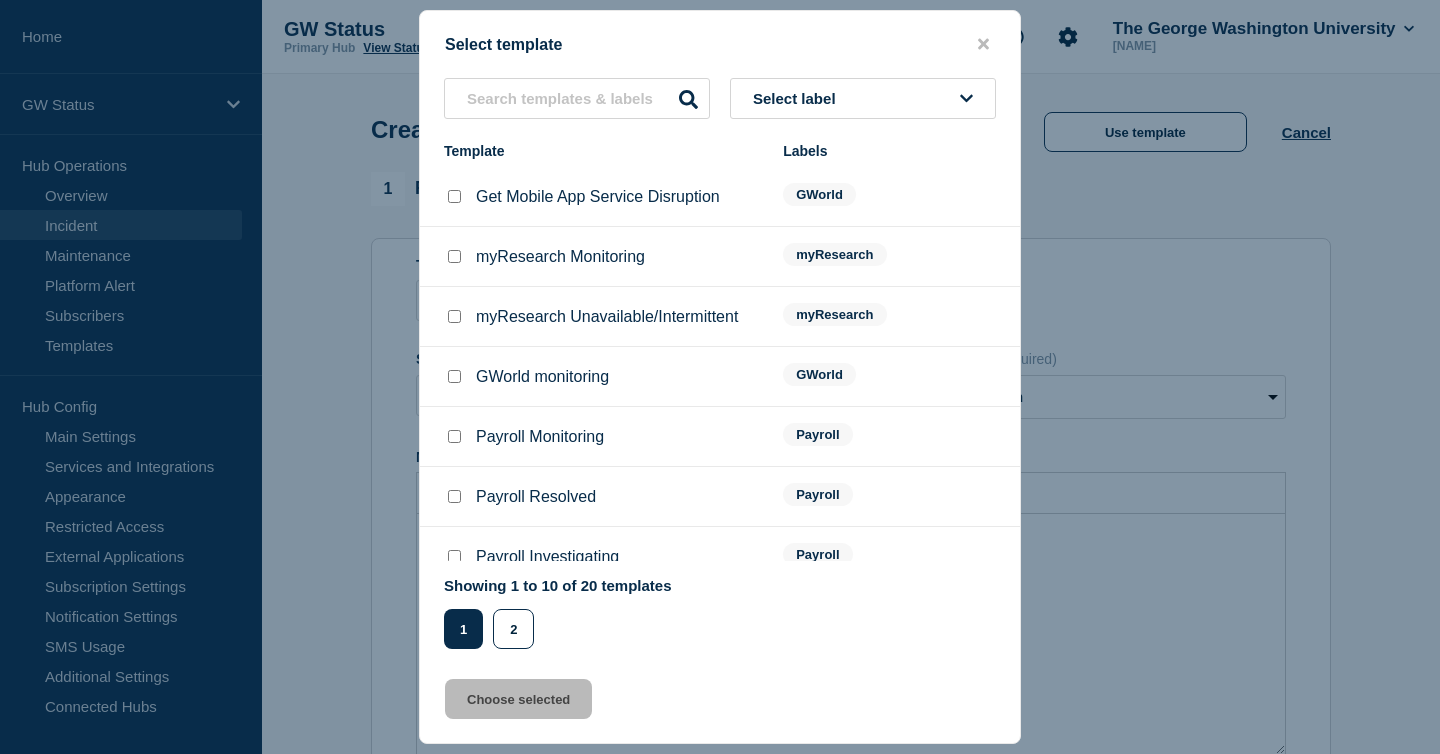 click on "Select label" at bounding box center [798, 98] 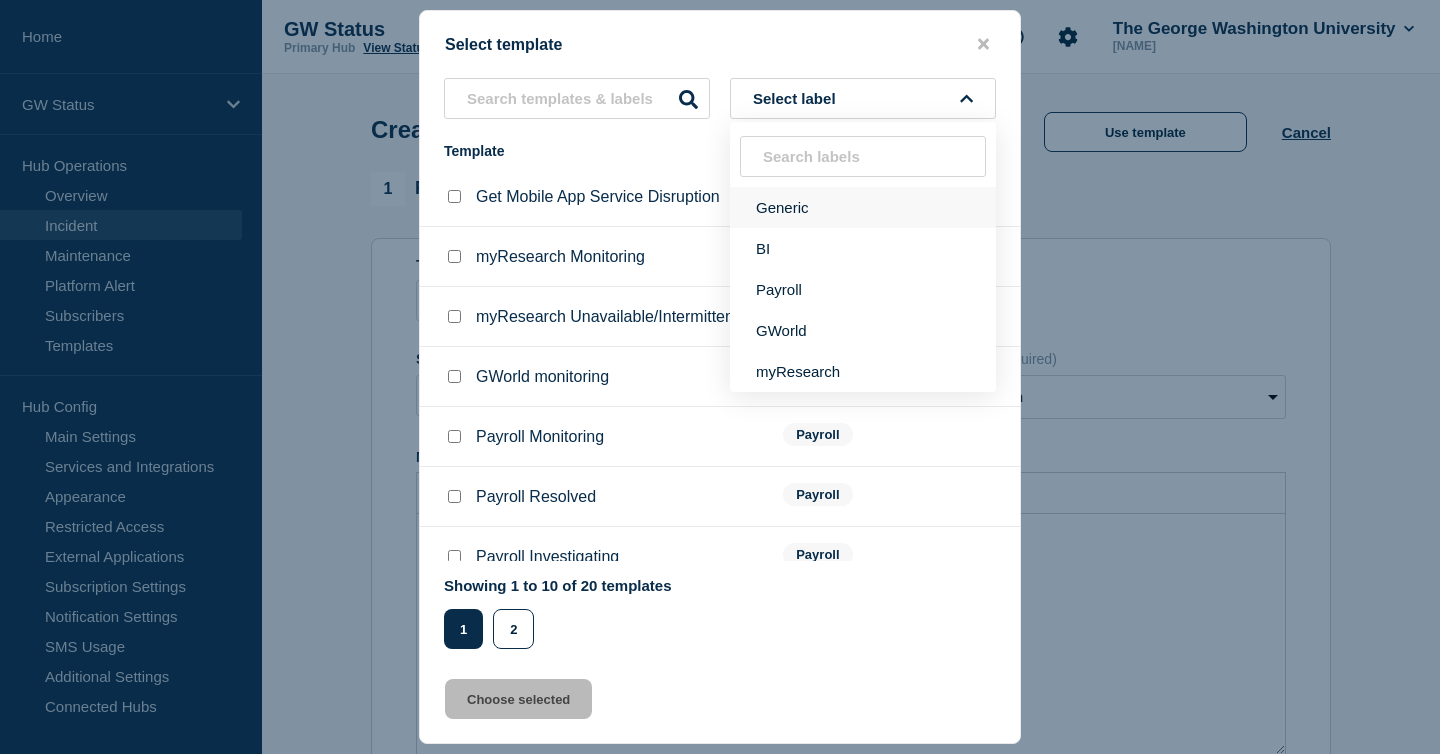 click on "Generic" at bounding box center (863, 207) 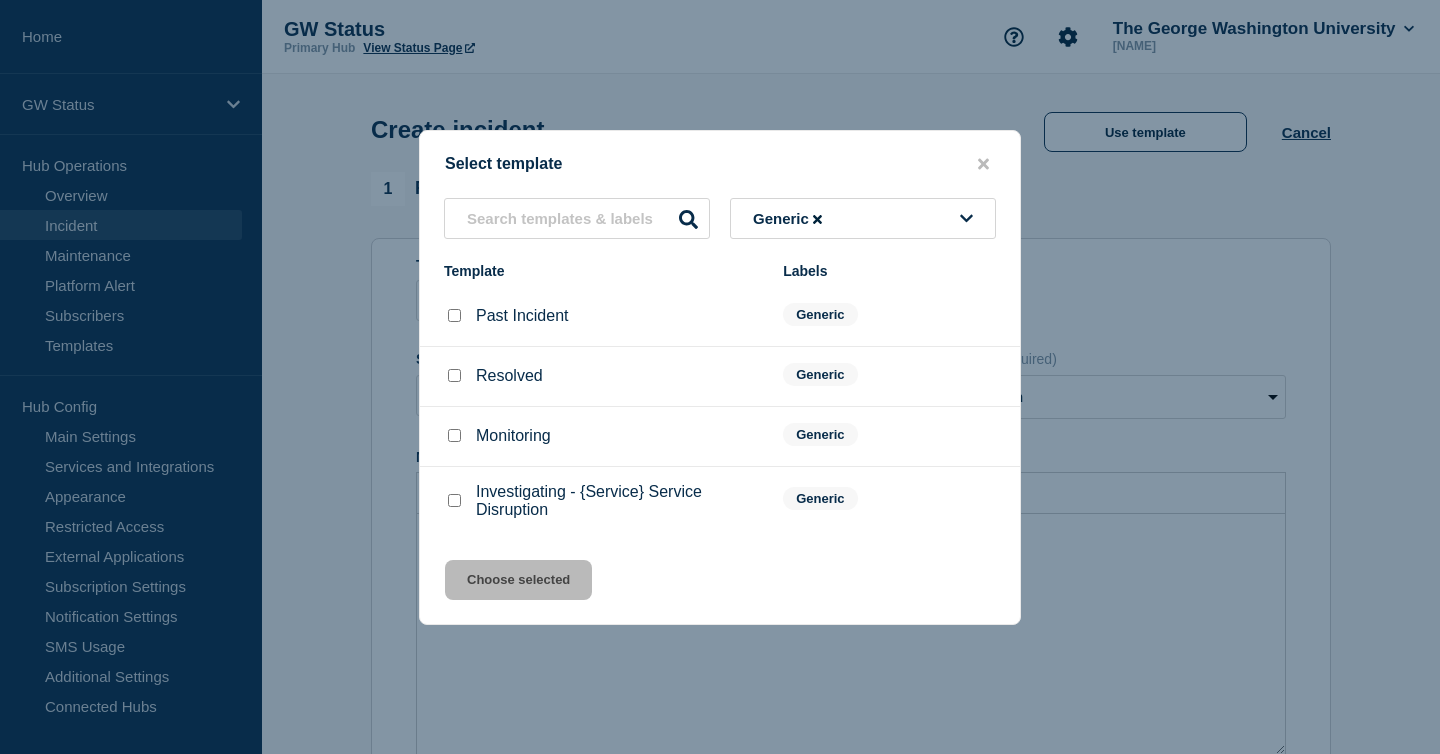 click at bounding box center (454, 501) 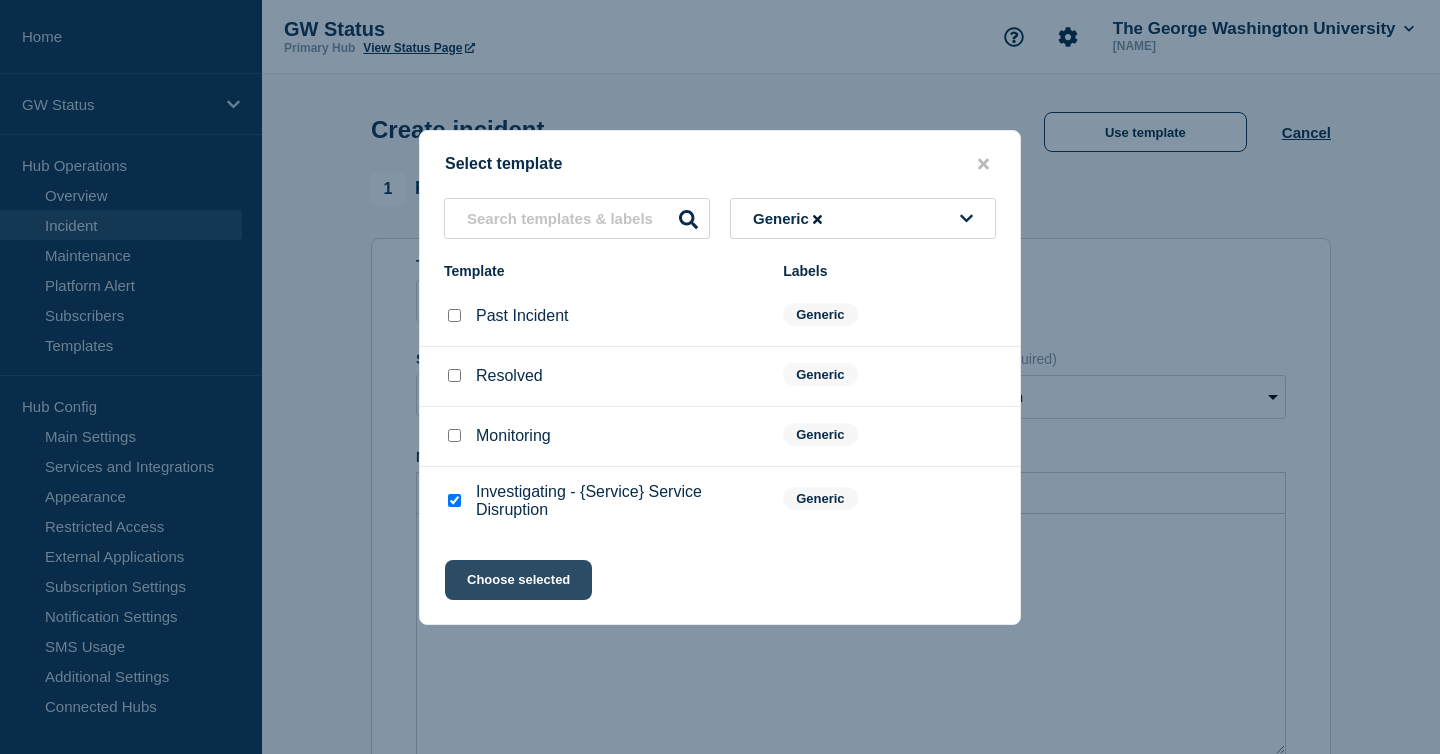 click on "Choose selected" 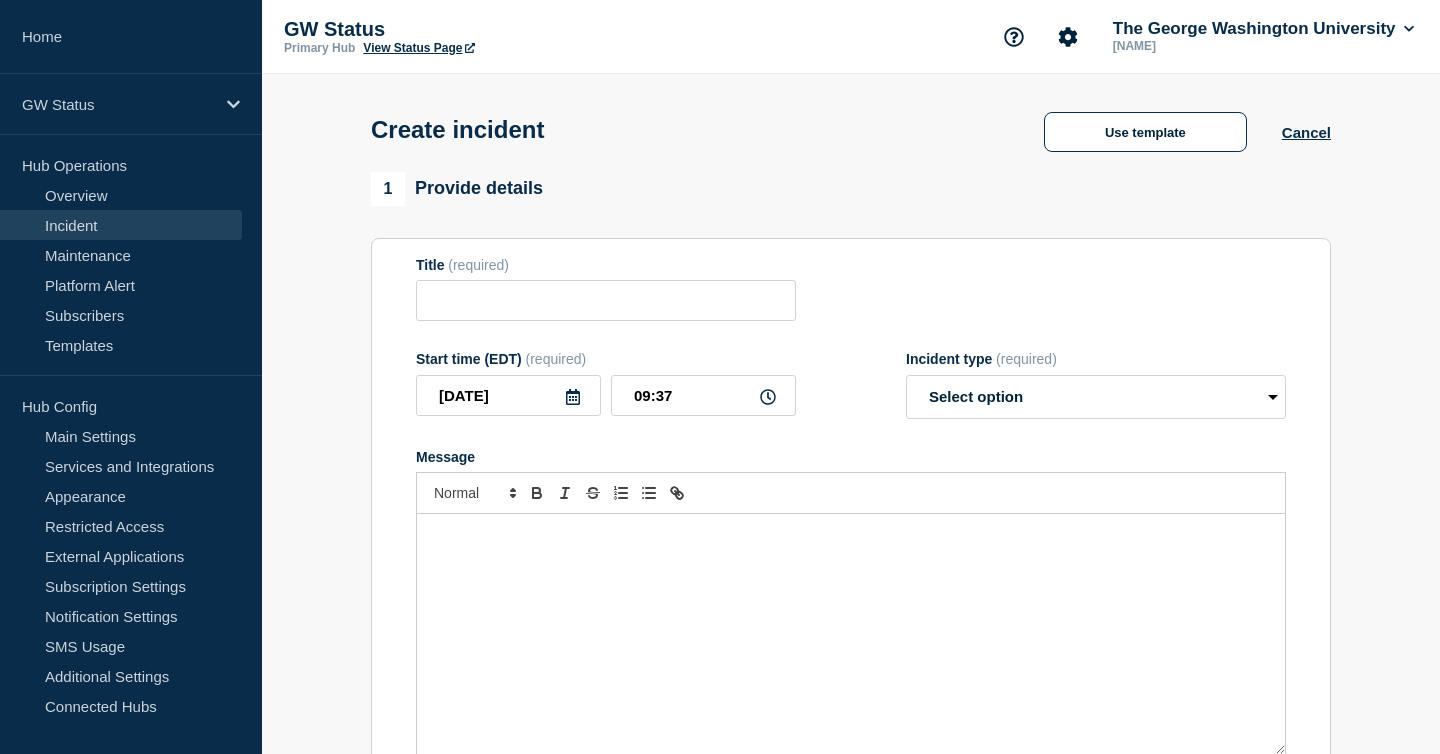 type on "Investigating - {Service} Service Disruption" 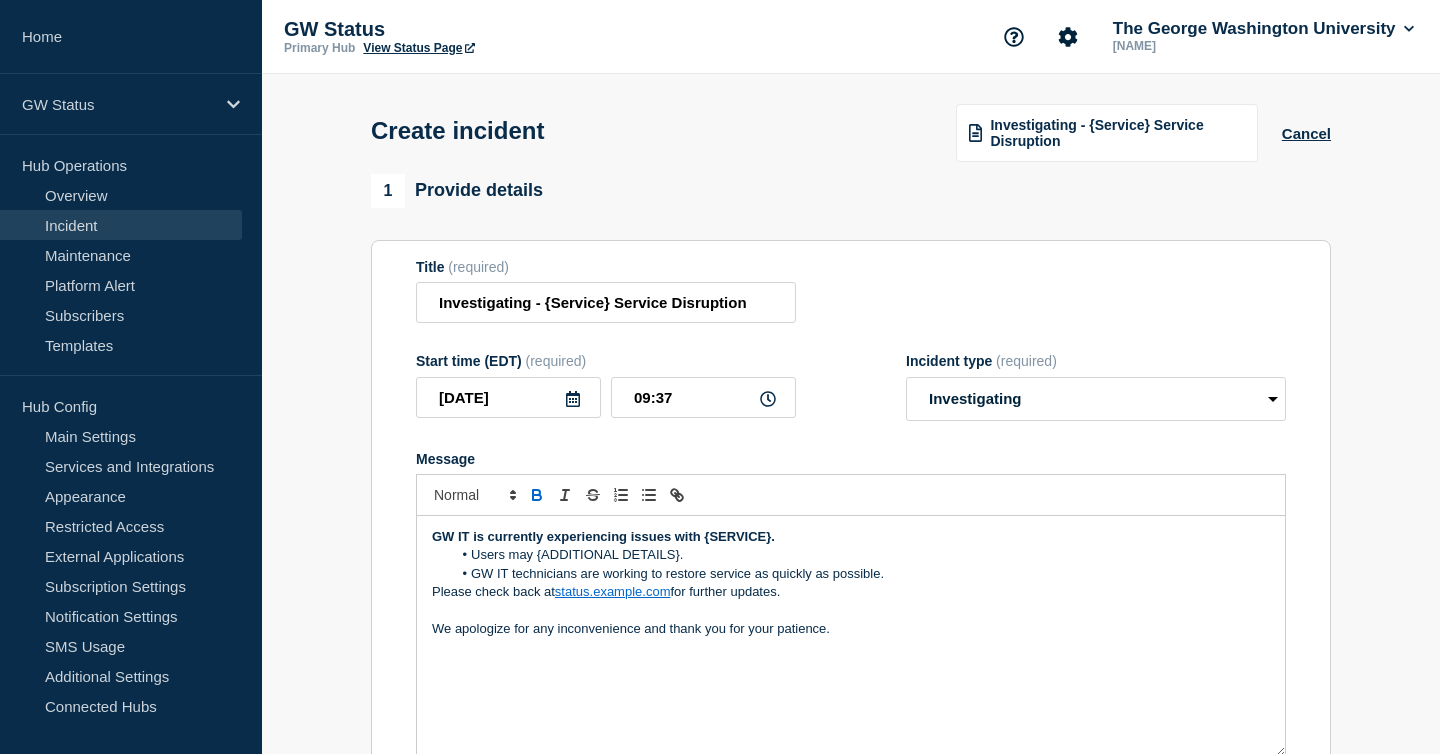 click on "GW IT is currently experiencing issues with {SERVICE}." at bounding box center [603, 536] 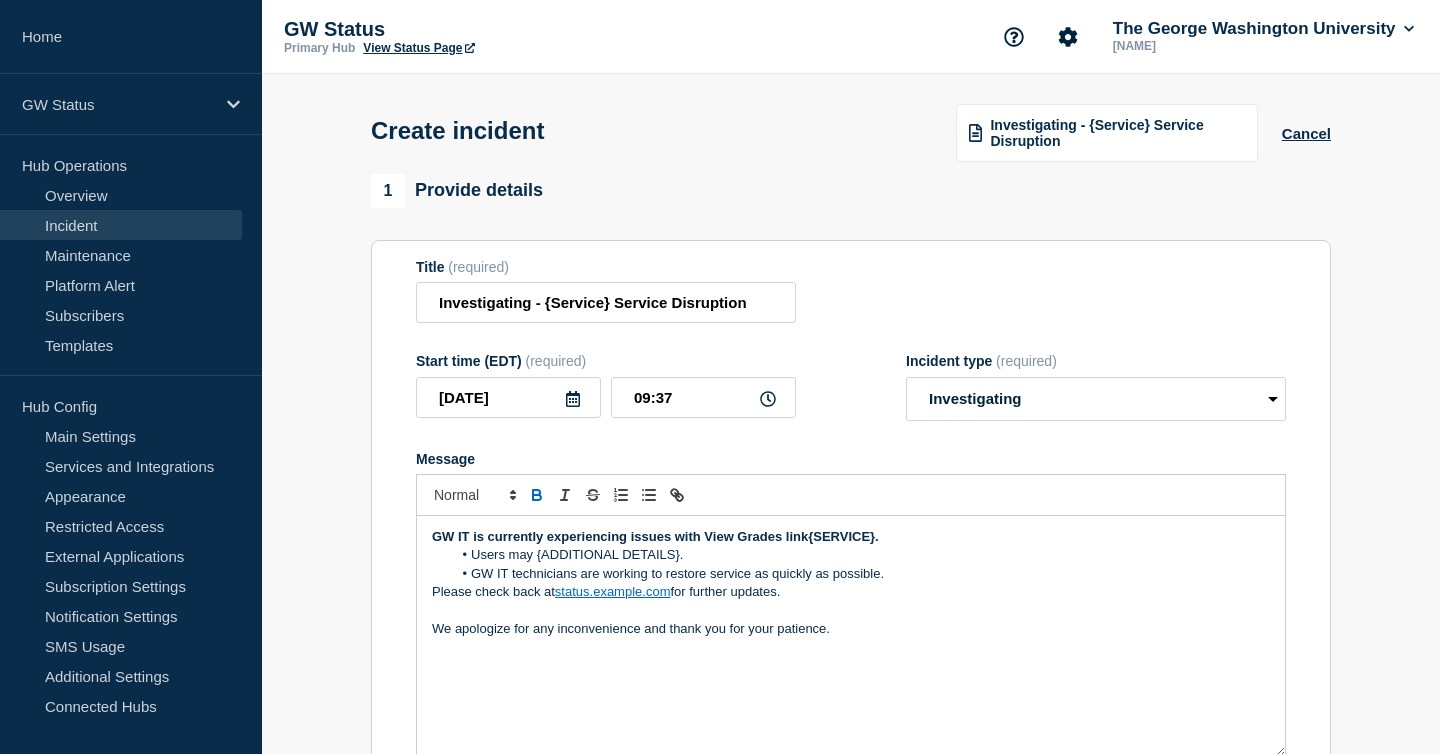 type 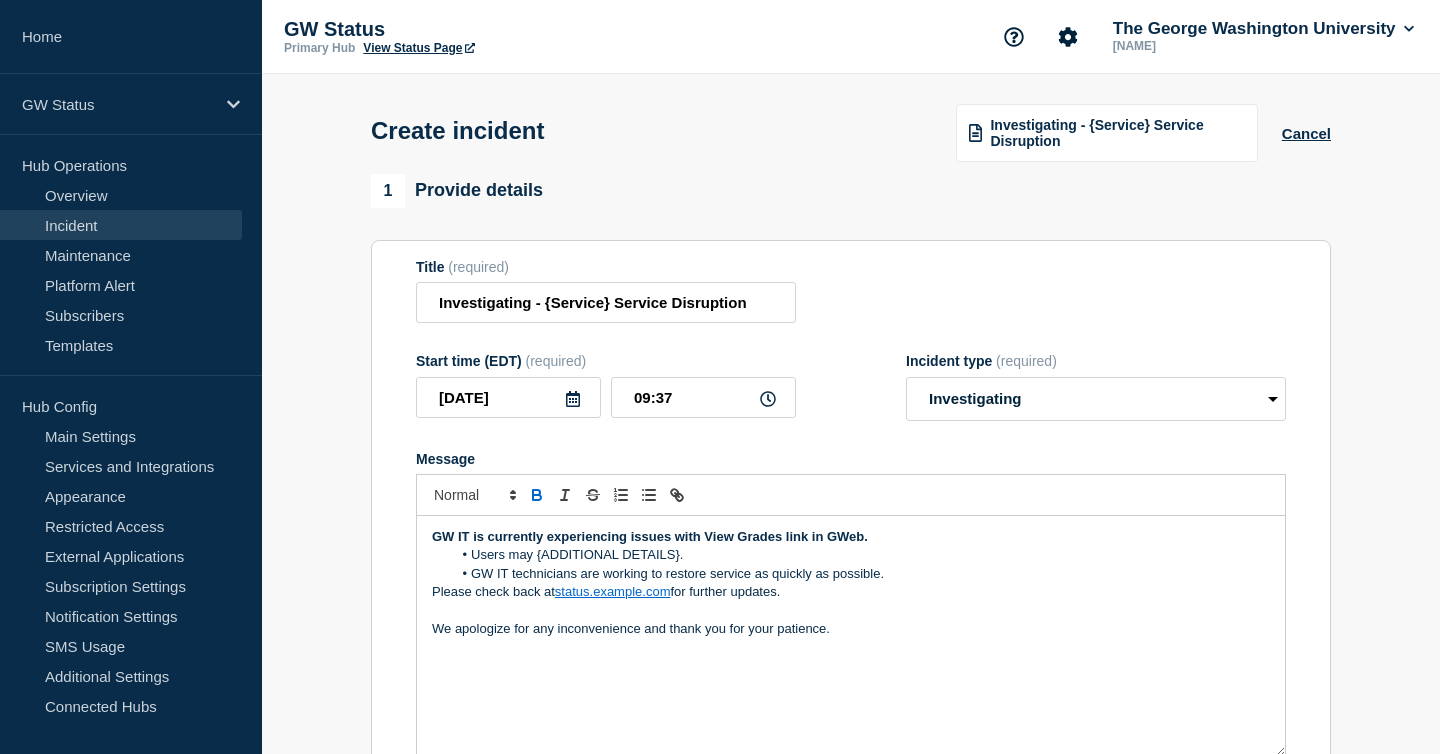 scroll, scrollTop: 18, scrollLeft: 0, axis: vertical 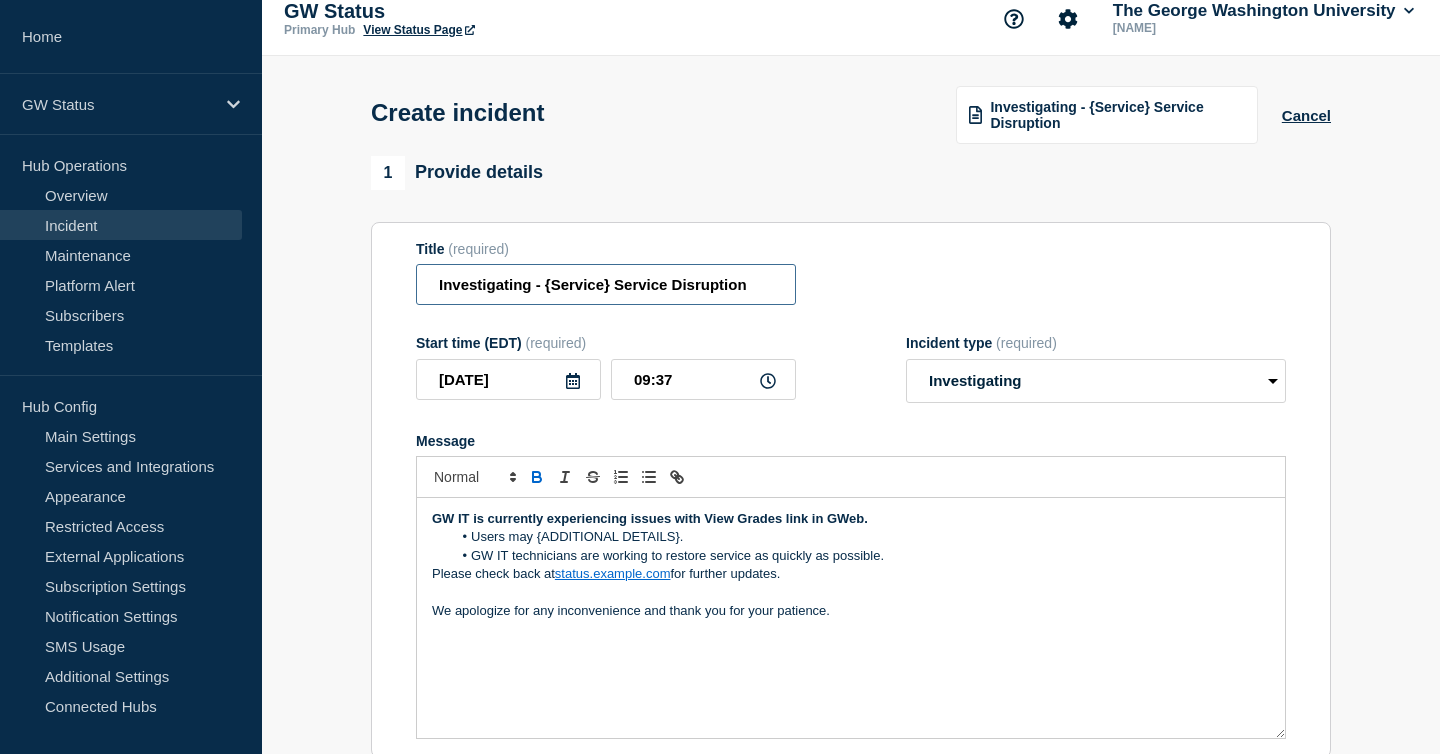 drag, startPoint x: 739, startPoint y: 301, endPoint x: 424, endPoint y: 296, distance: 315.03967 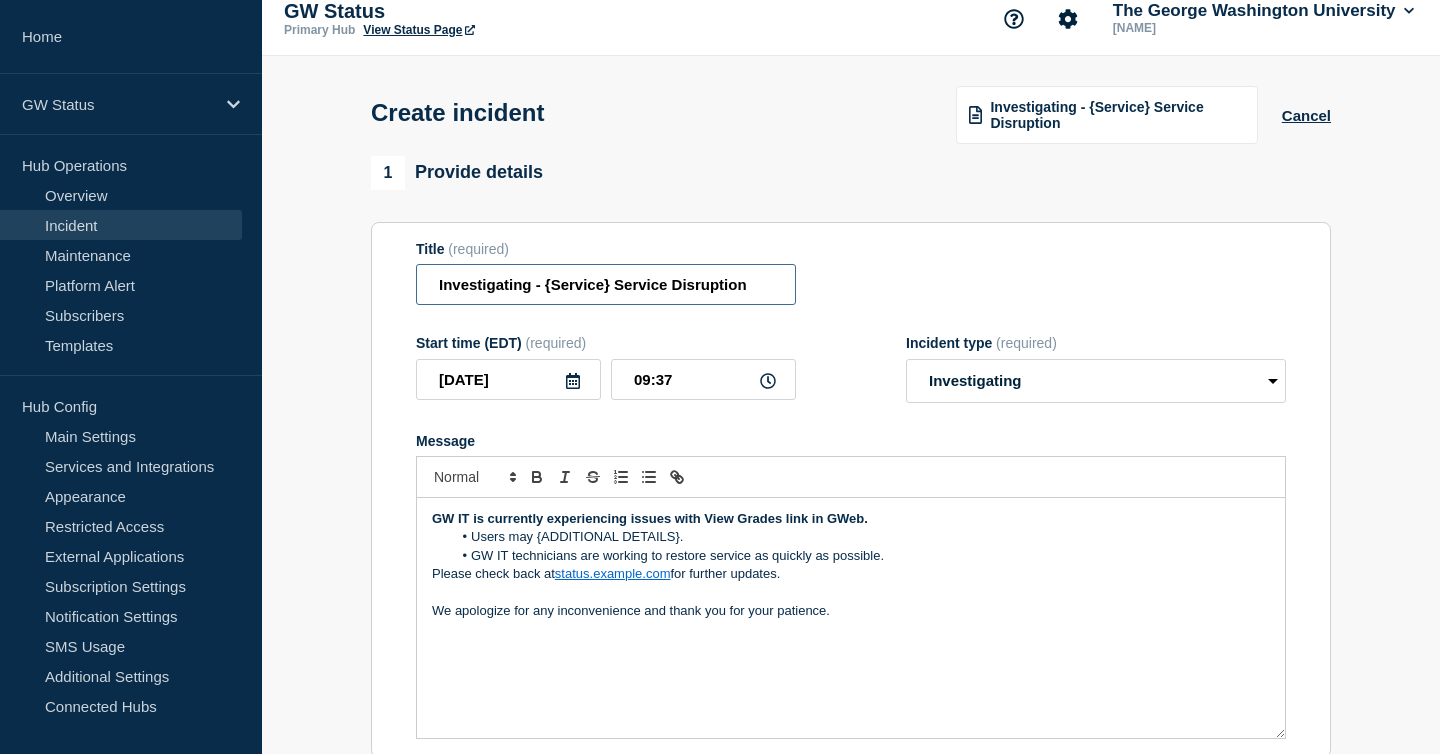 click on "Investigating - {Service} Service Disruption" at bounding box center [606, 284] 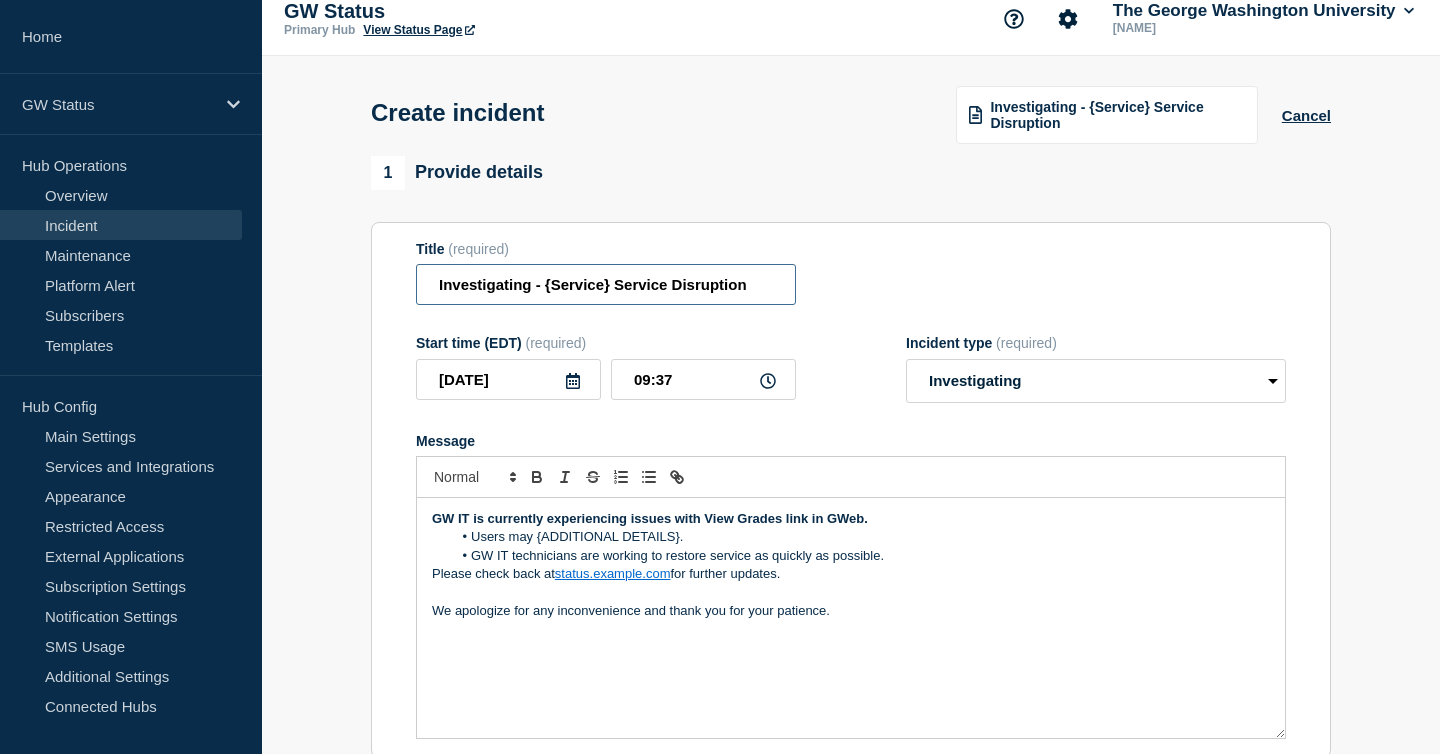 drag, startPoint x: 602, startPoint y: 298, endPoint x: 411, endPoint y: 304, distance: 191.09422 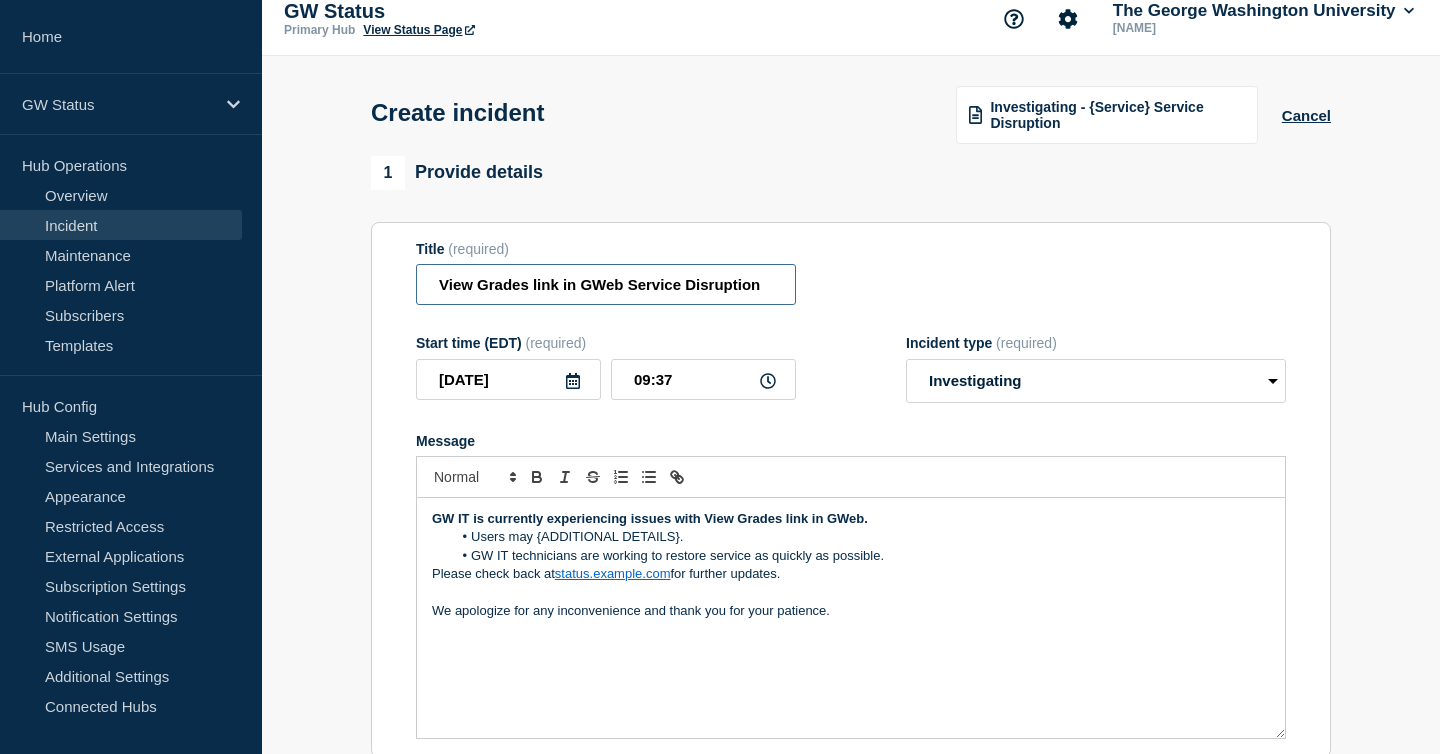 click on "View Grades link in GWeb Service Disruption" at bounding box center [606, 284] 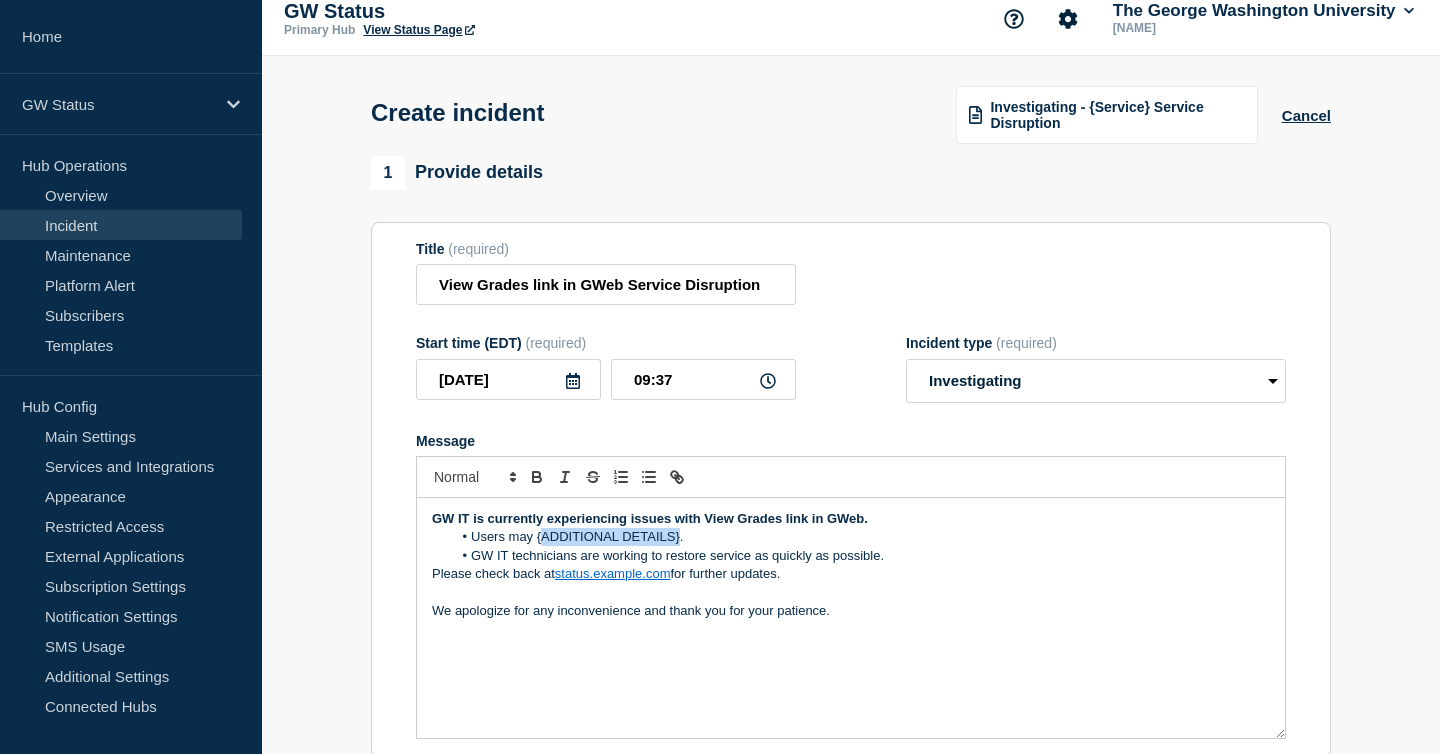 drag, startPoint x: 678, startPoint y: 559, endPoint x: 541, endPoint y: 562, distance: 137.03284 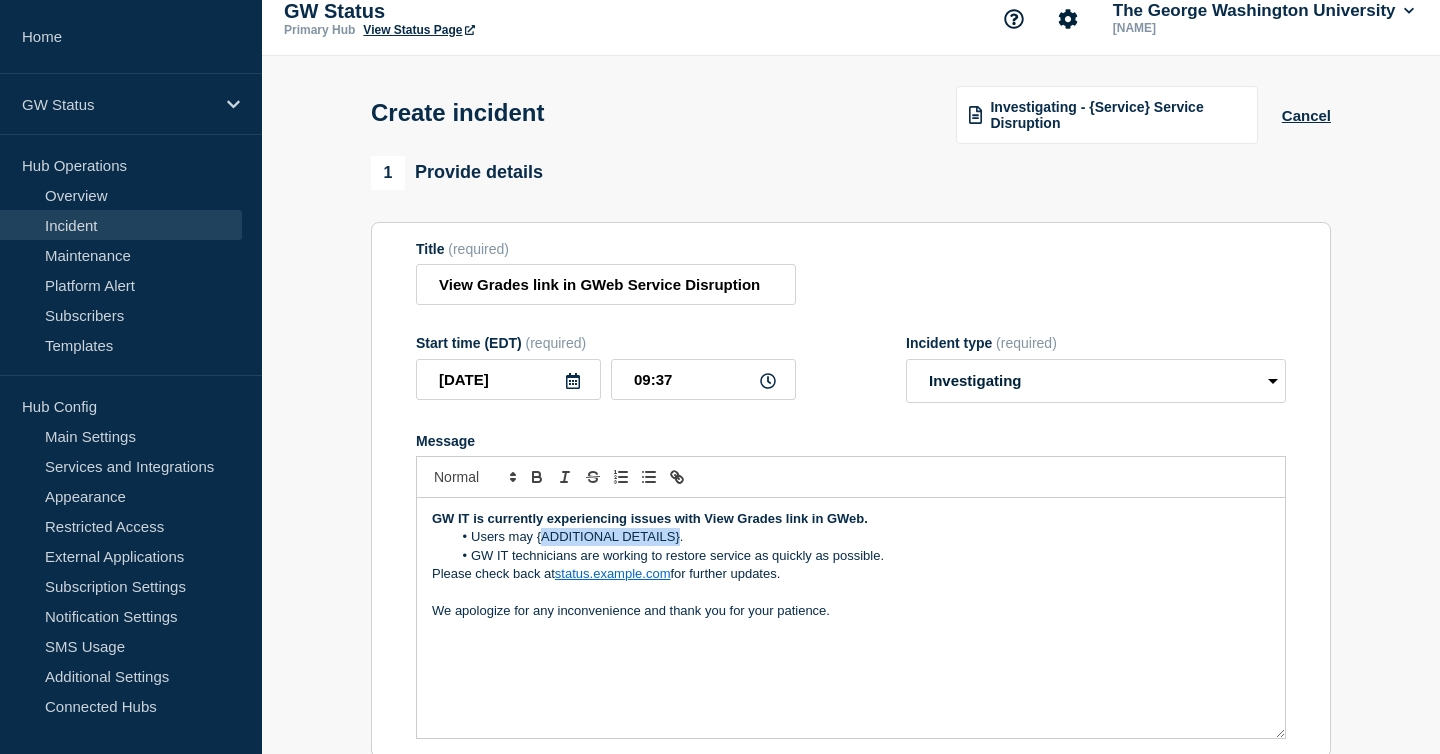 click on "Users may {ADDITIONAL DETAILS}." at bounding box center (861, 537) 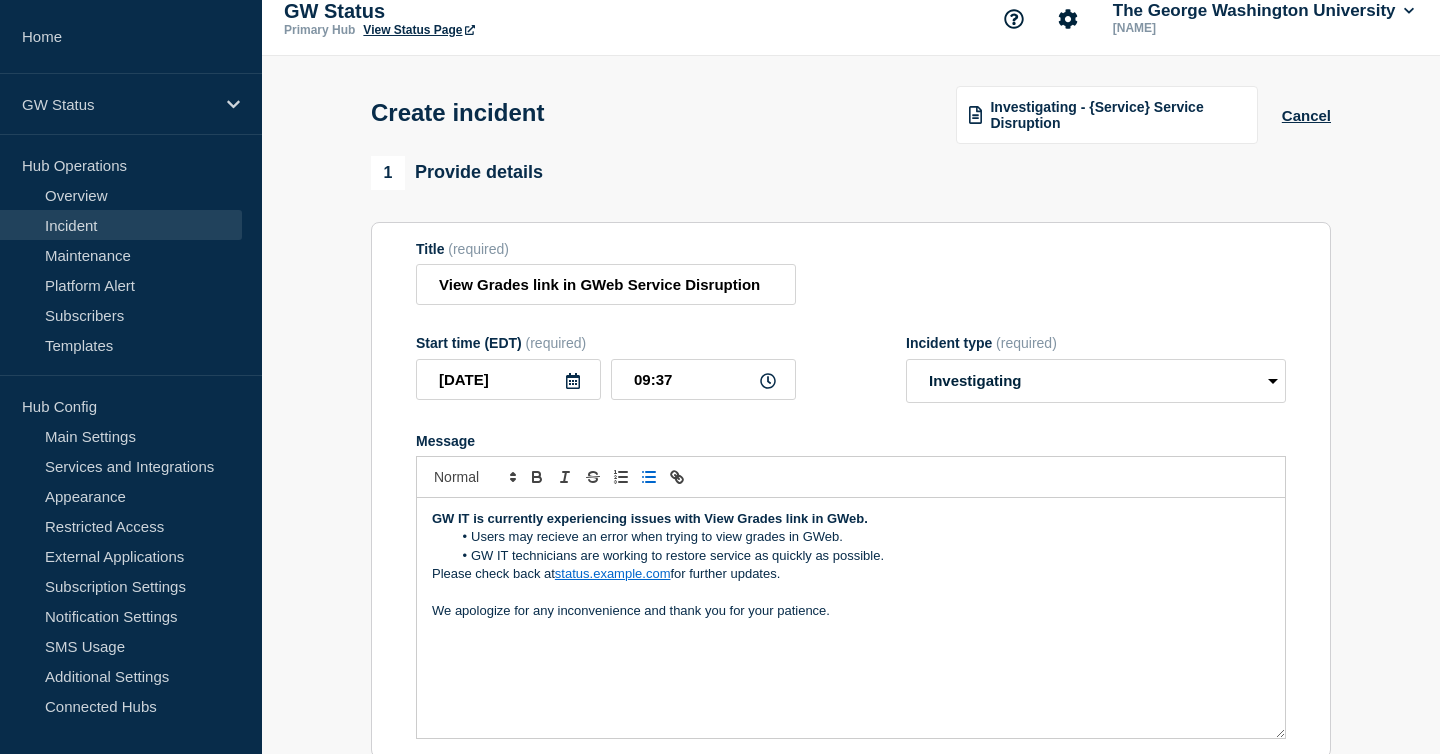 click on "Users may recieve an error when trying to view grades in GWeb." at bounding box center (861, 537) 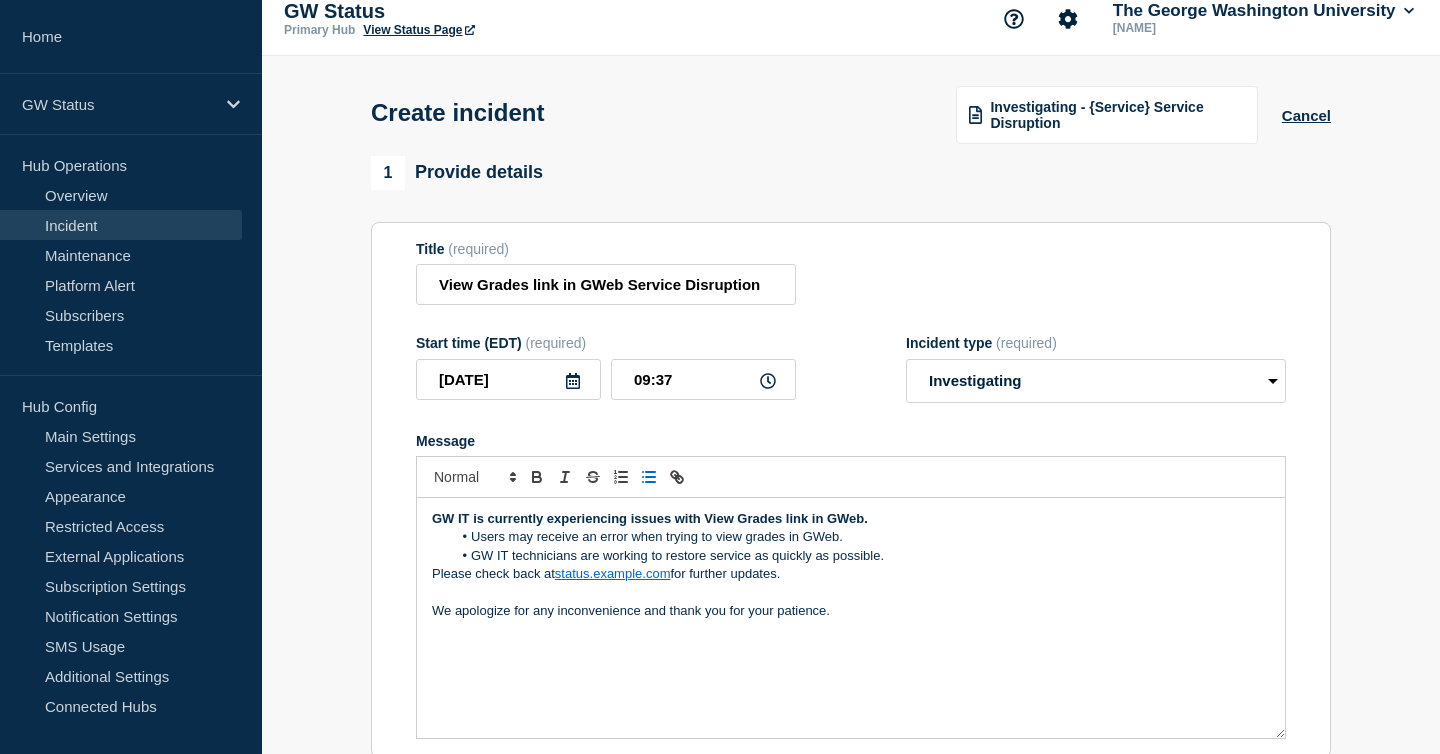 click on "Users may receive an error when trying to view grades in GWeb." at bounding box center [861, 537] 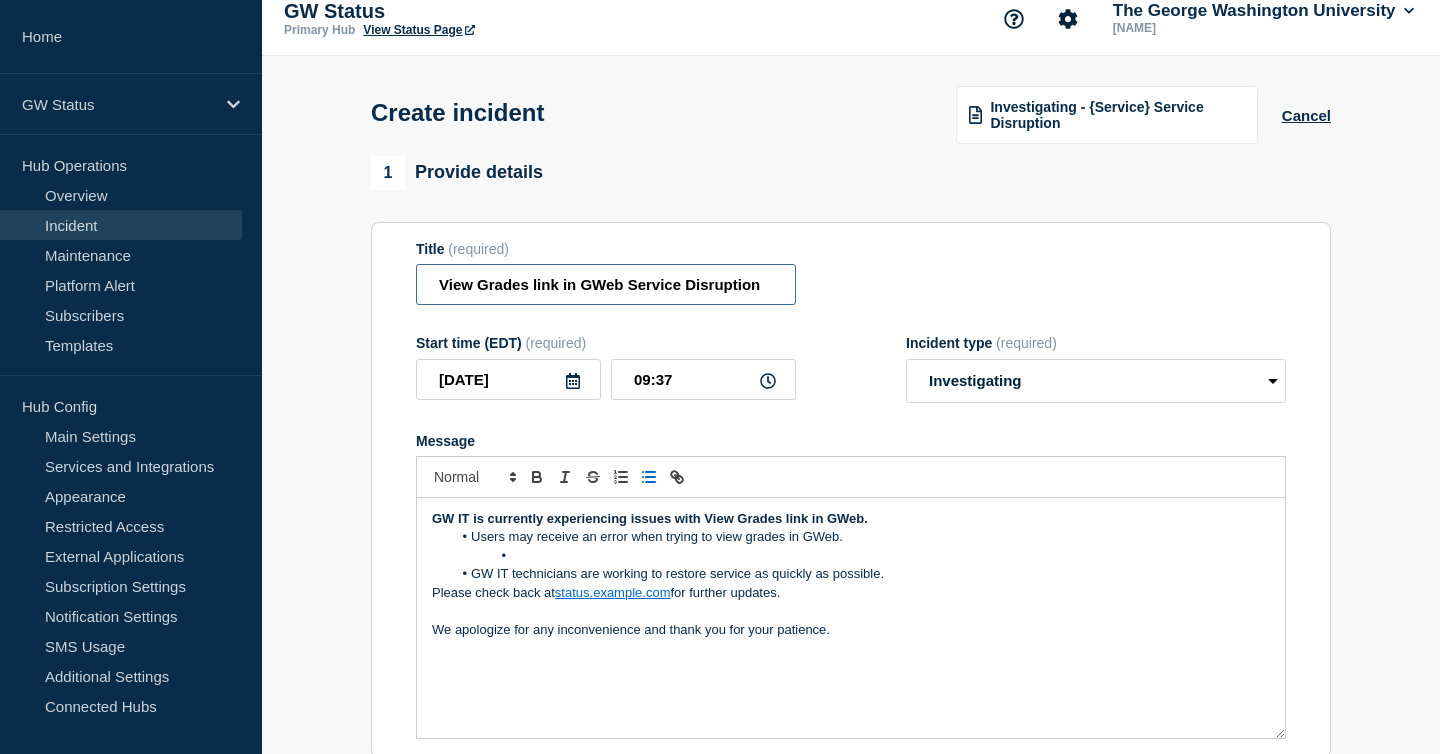 drag, startPoint x: 623, startPoint y: 295, endPoint x: 760, endPoint y: 298, distance: 137.03284 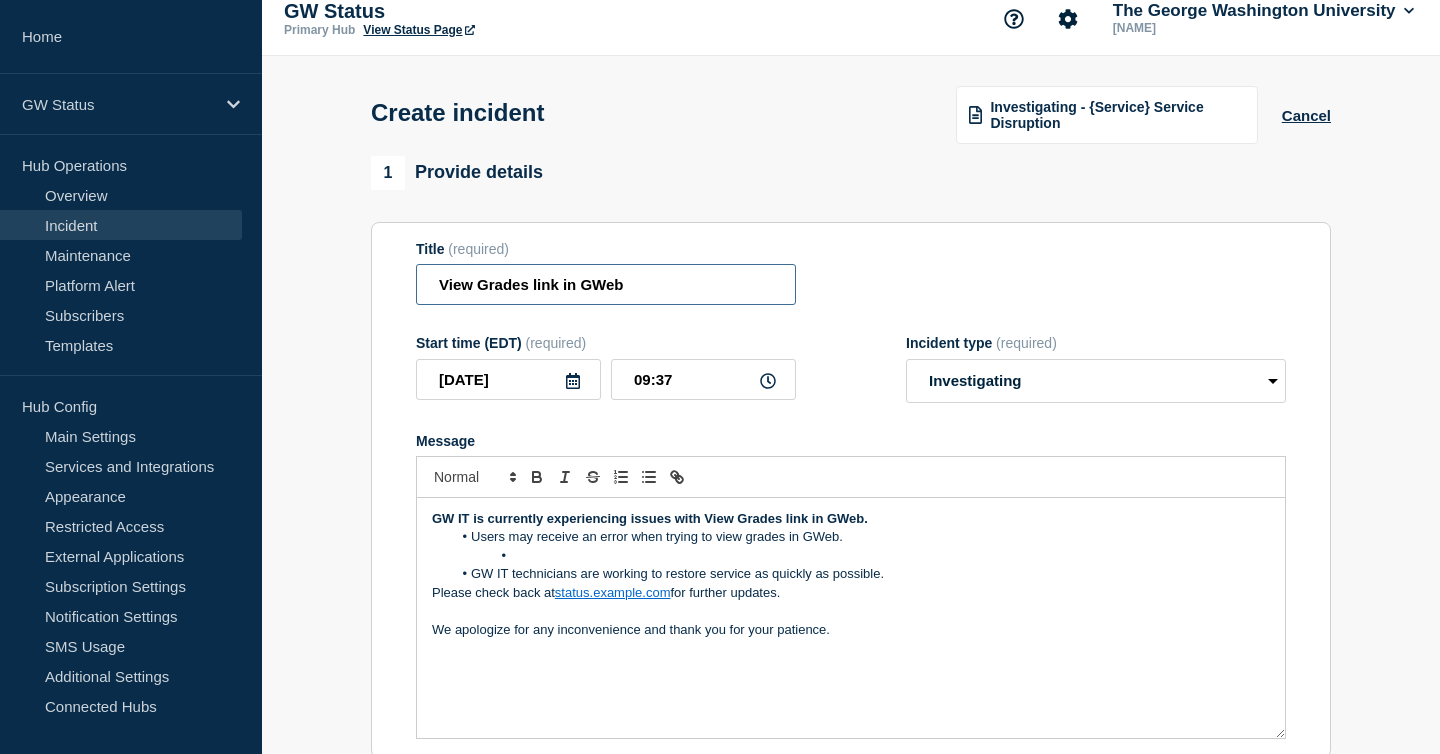 click on "View Grades link in GWeb" at bounding box center [606, 284] 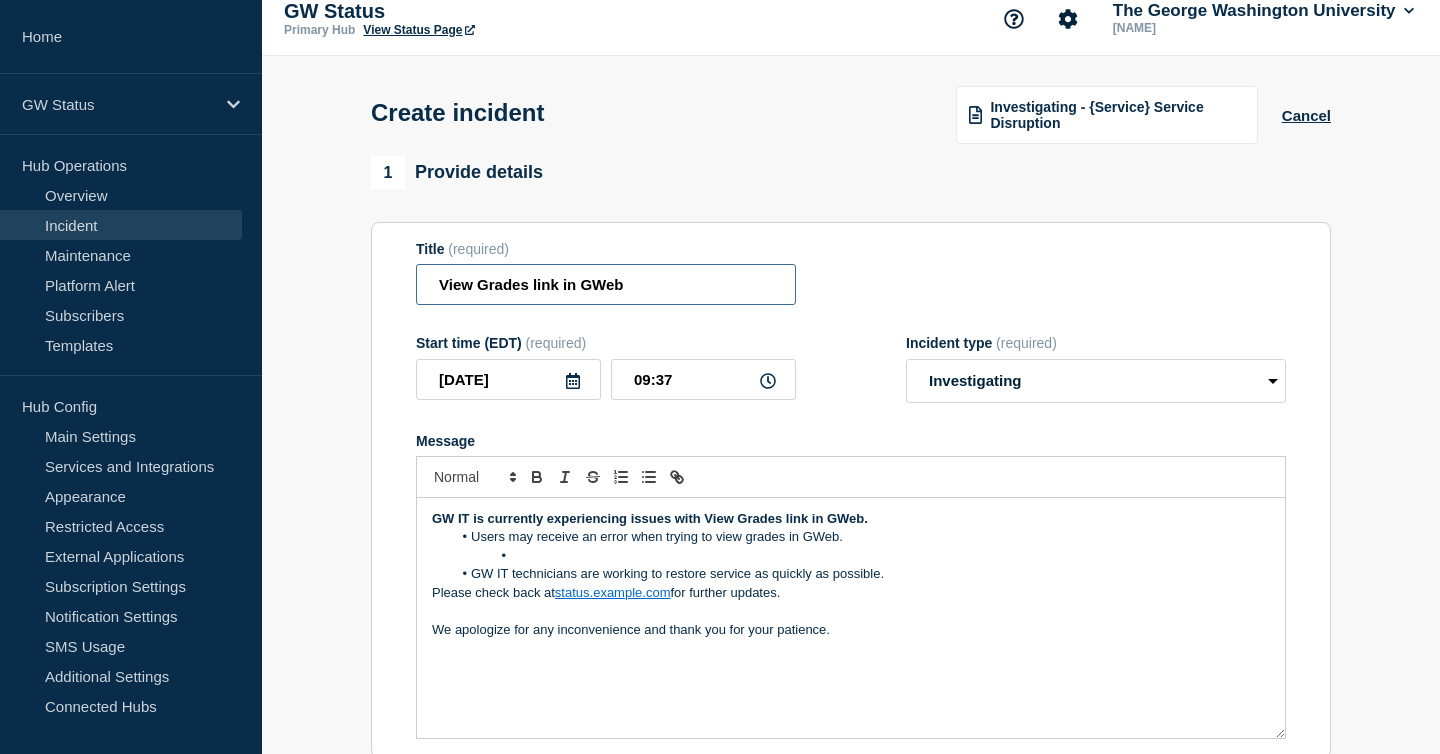 drag, startPoint x: 557, startPoint y: 297, endPoint x: 528, endPoint y: 295, distance: 29.068884 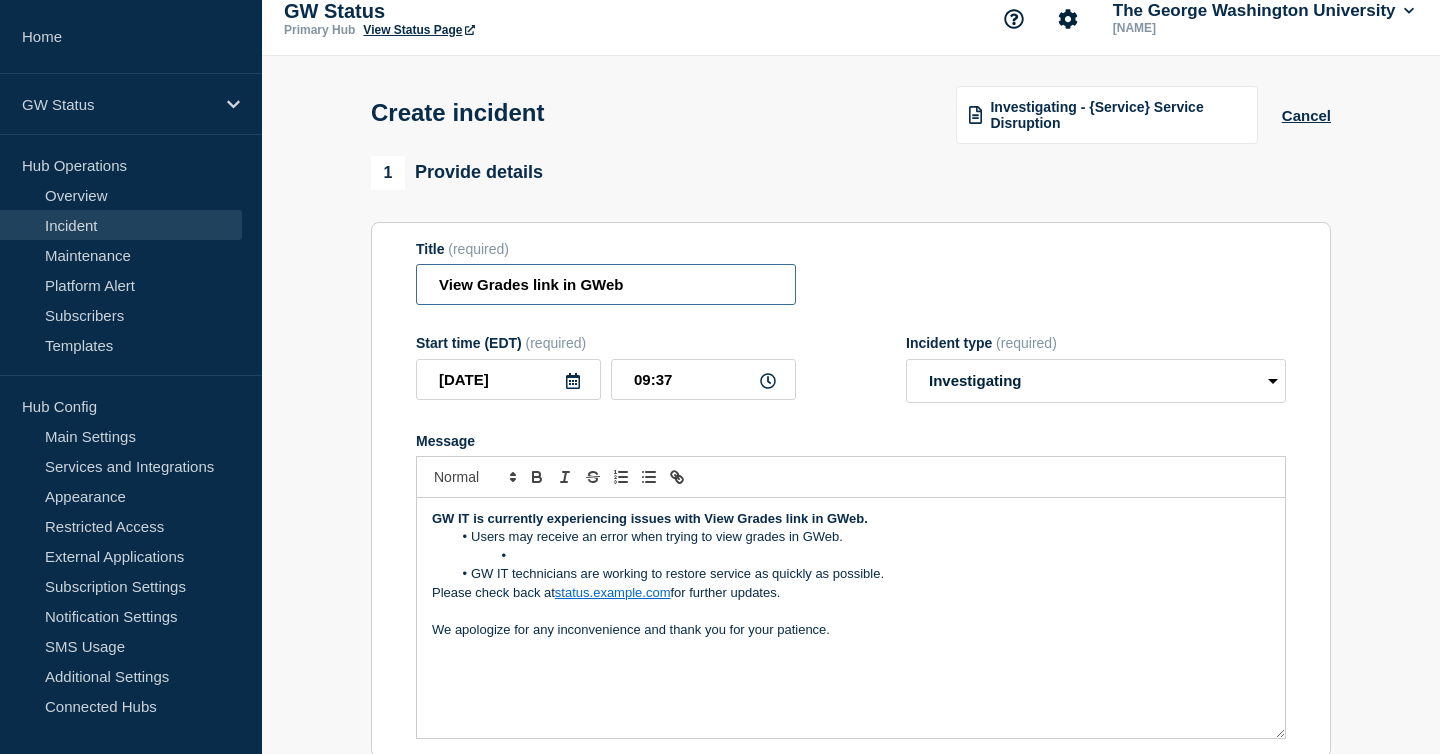 click on "View Grades link in GWeb" at bounding box center (606, 284) 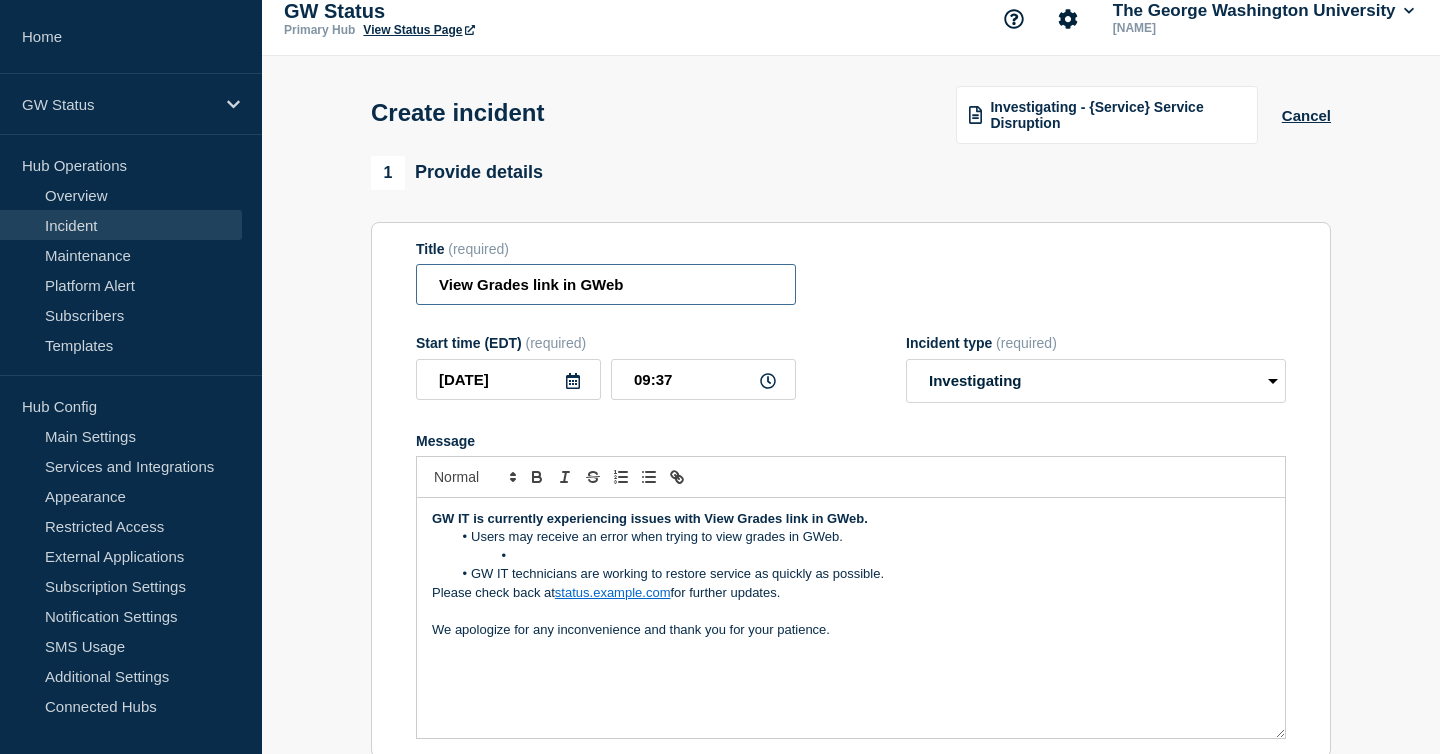 click on "View Grades link in GWeb" at bounding box center (606, 284) 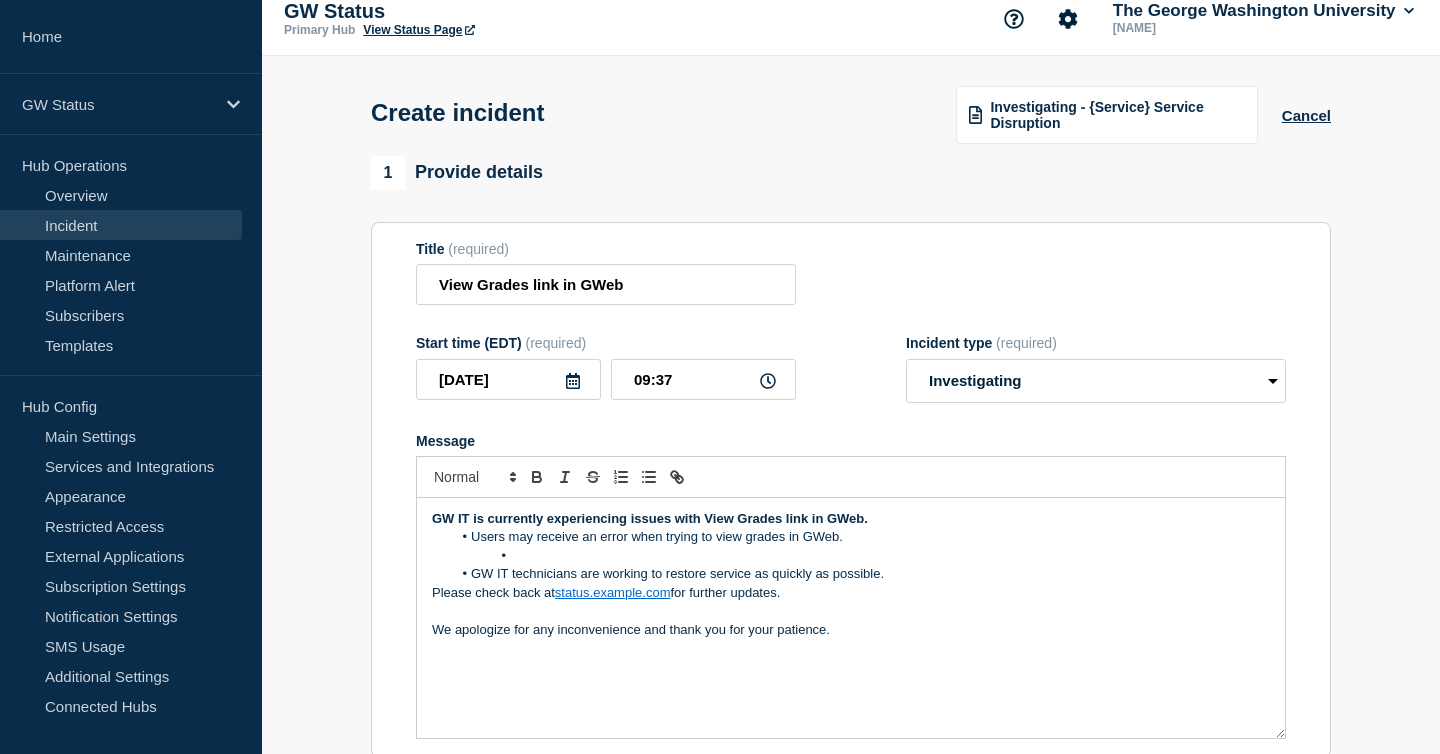 click at bounding box center (861, 556) 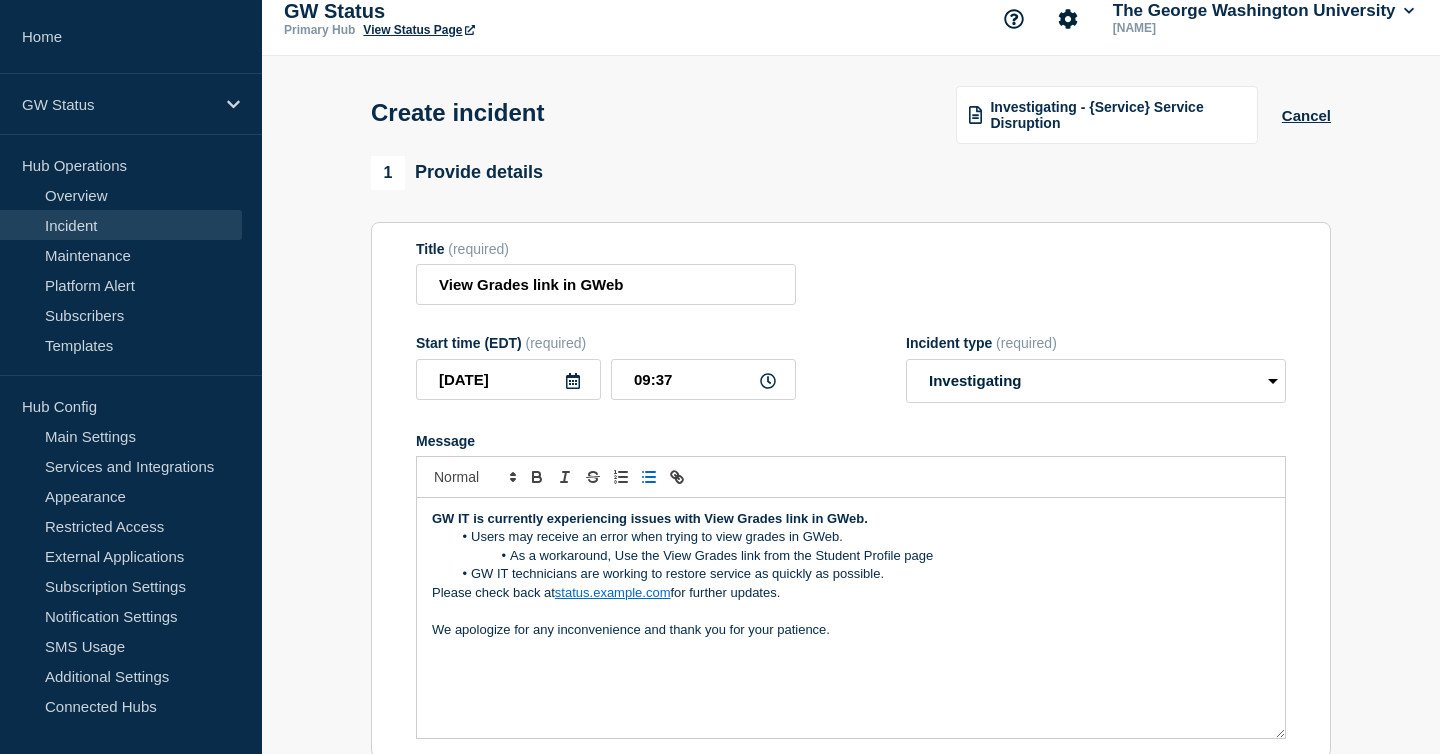click on "As a workaround, Use the View Grades link from the Student Profile page" at bounding box center (861, 556) 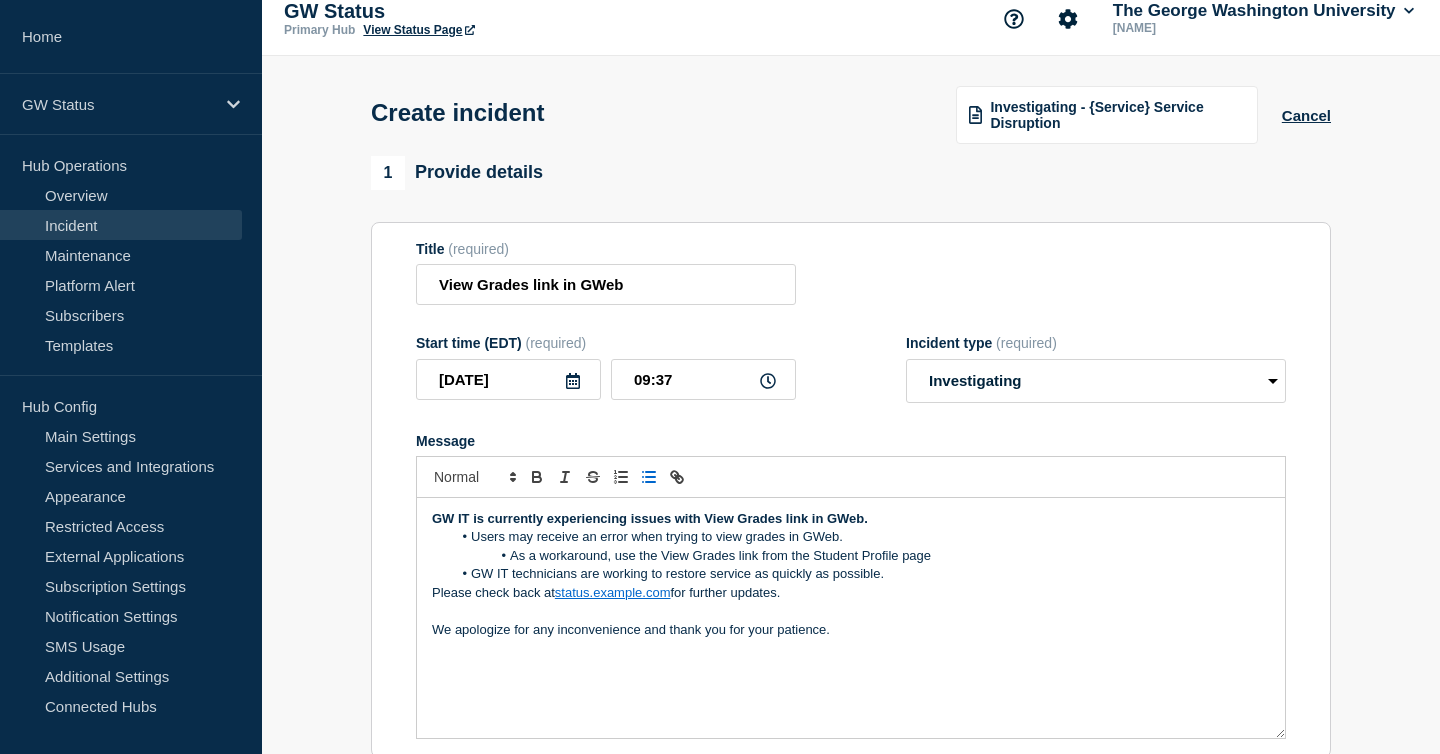 click on "As a workaround, use the View Grades link from the Student Profile page" at bounding box center [861, 556] 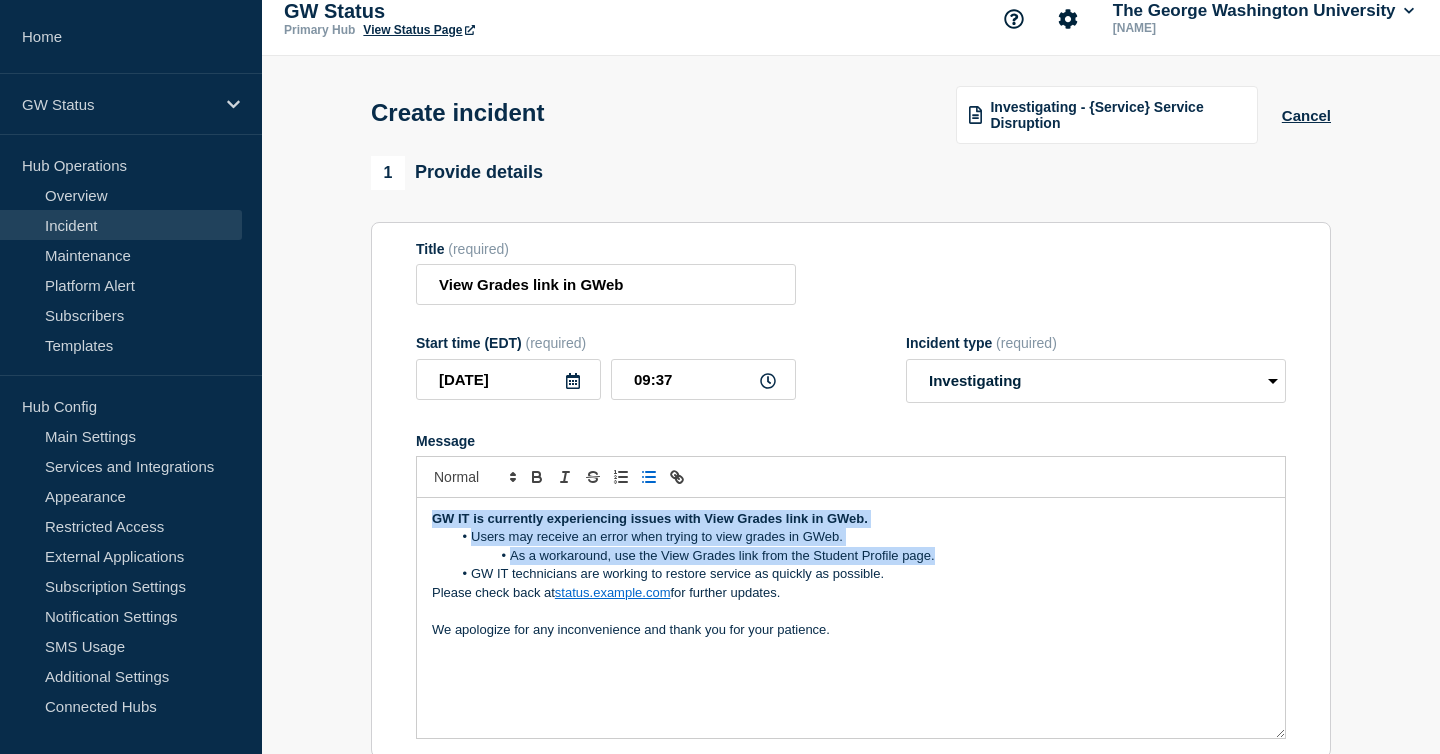 drag, startPoint x: 956, startPoint y: 582, endPoint x: 429, endPoint y: 543, distance: 528.4411 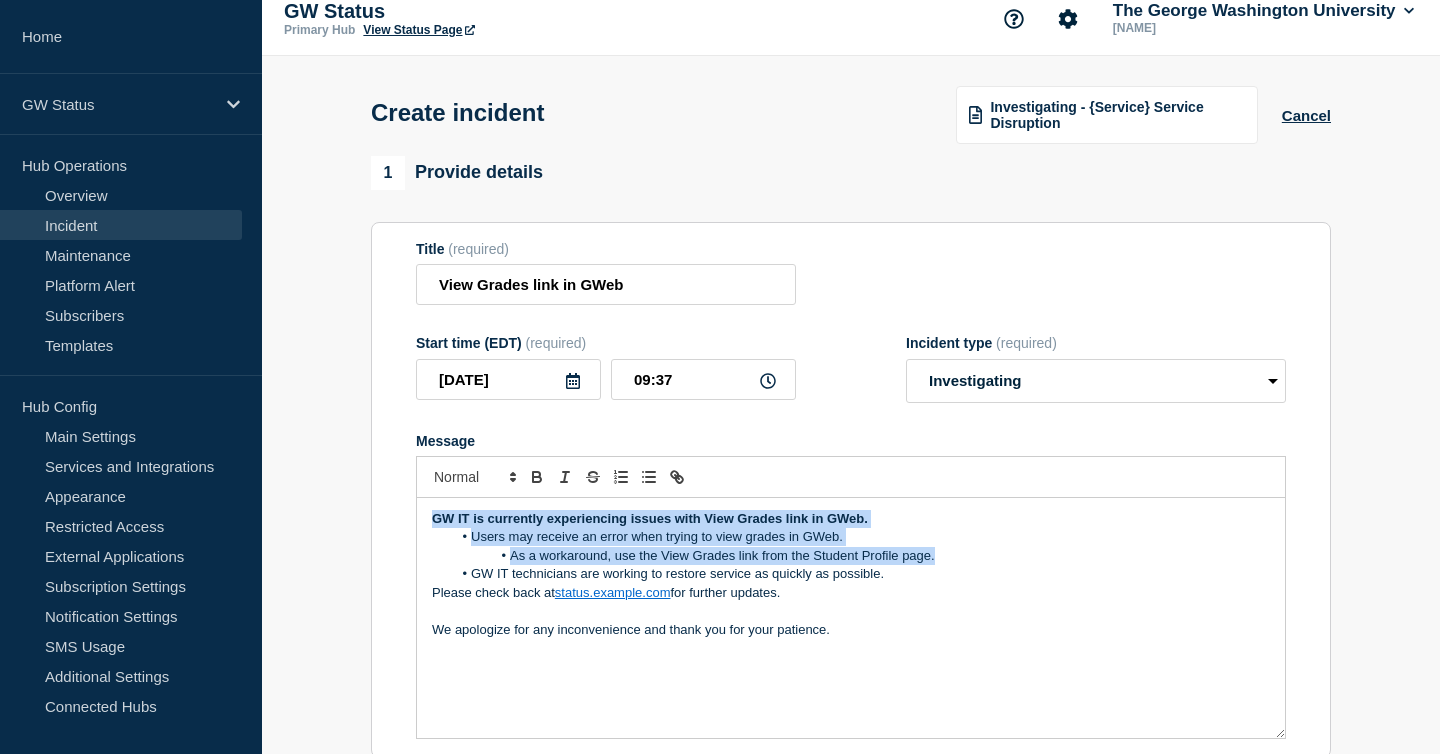 copy on "GW IT is currently experiencing issues with View Grades link in GWeb. Users may receive an error when trying to view grades in GWeb. As a workaround, use the View Grades link from the Student Profile page." 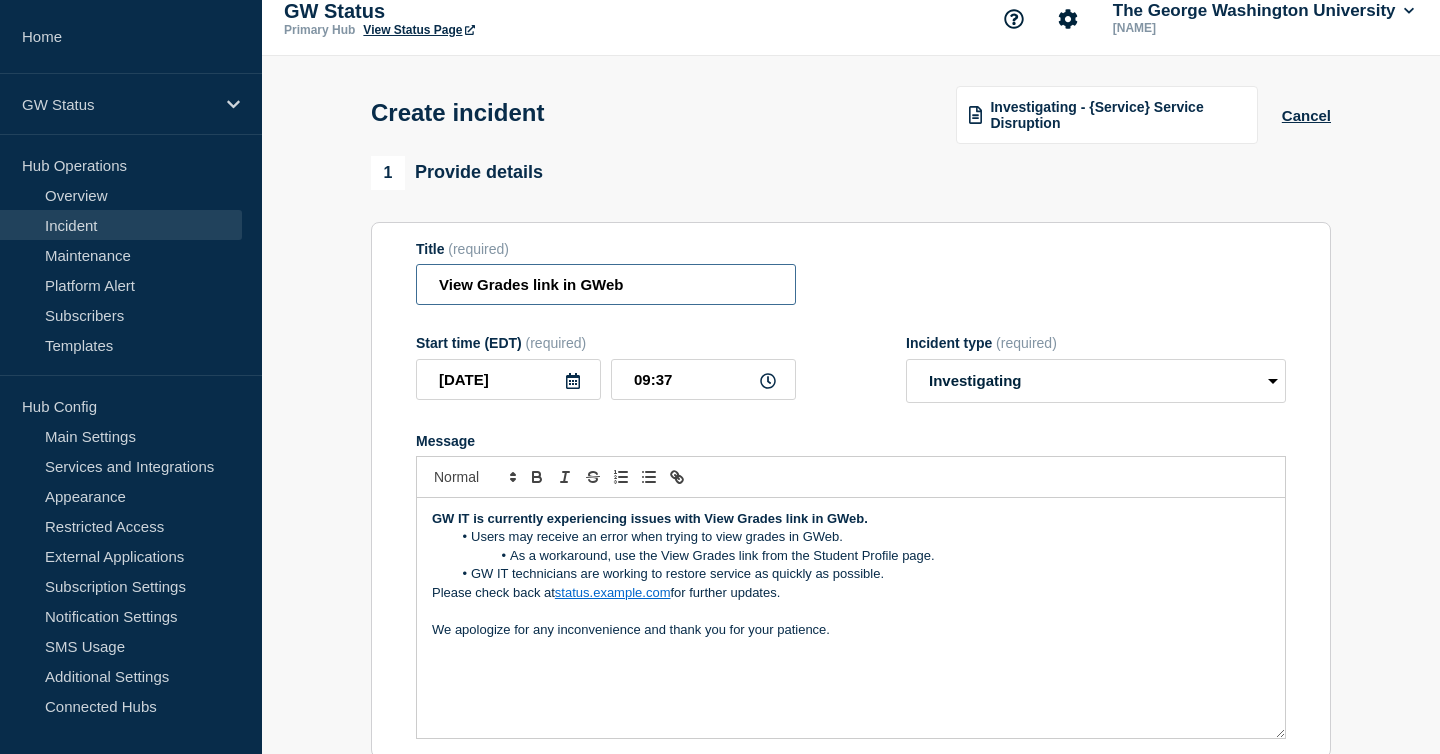 drag, startPoint x: 677, startPoint y: 300, endPoint x: 402, endPoint y: 297, distance: 275.01636 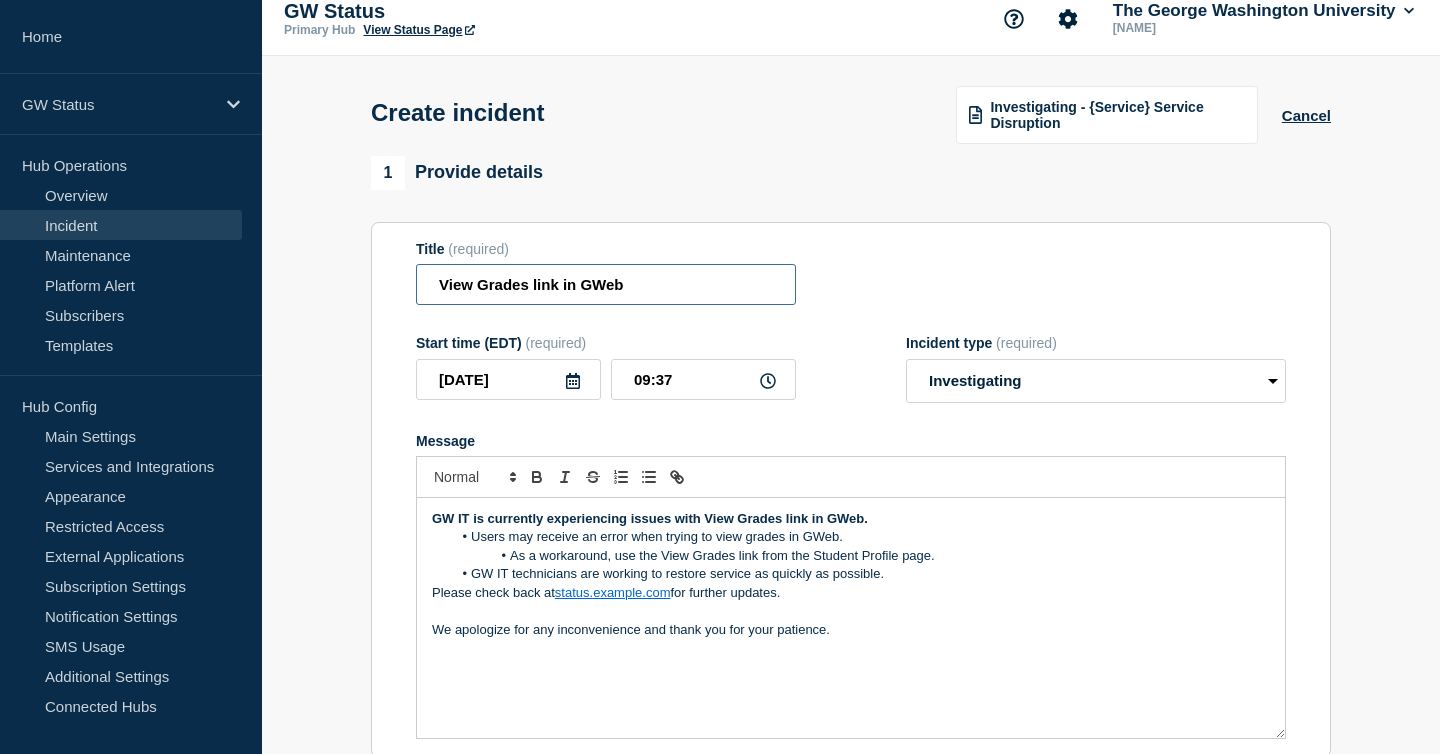 click on "Title  (required) View Grades link in GWeb Start time (EDT)  (required) [DATE] [TIME] Incident type  (required) Select option Investigating Identified Monitoring Message  GW IT is currently experiencing issues with View Grades link in GWeb. Users may receive an error when trying to view grades in GWeb. As a workaround, use the View Grades link from the Student Profile page. GW IT technicians are working to restore service as quickly as possible. Please check back at  status.example.com  for further updates.   We apologize for any inconvenience and thank you for your patience." at bounding box center [851, 490] 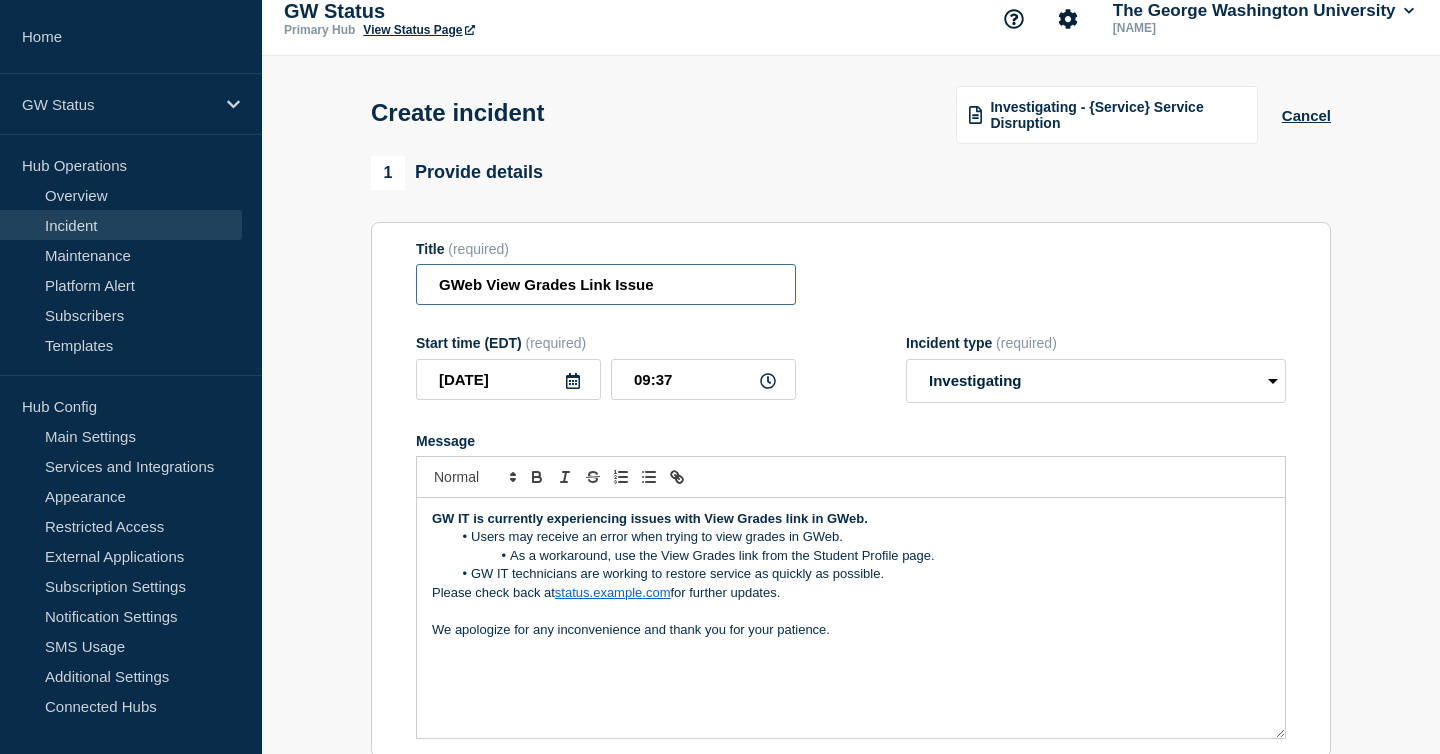 click on "GWeb View Grades Link Issue" at bounding box center (606, 284) 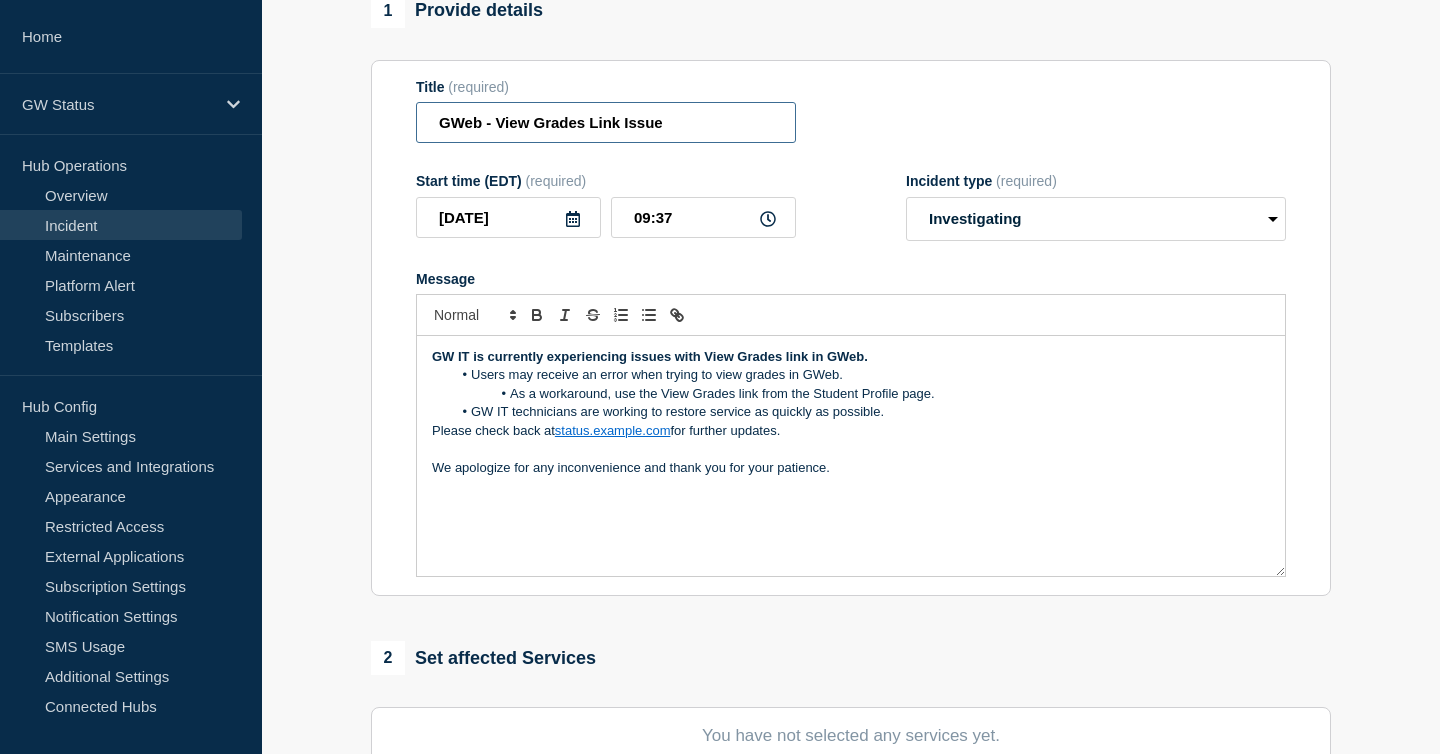 scroll, scrollTop: 186, scrollLeft: 0, axis: vertical 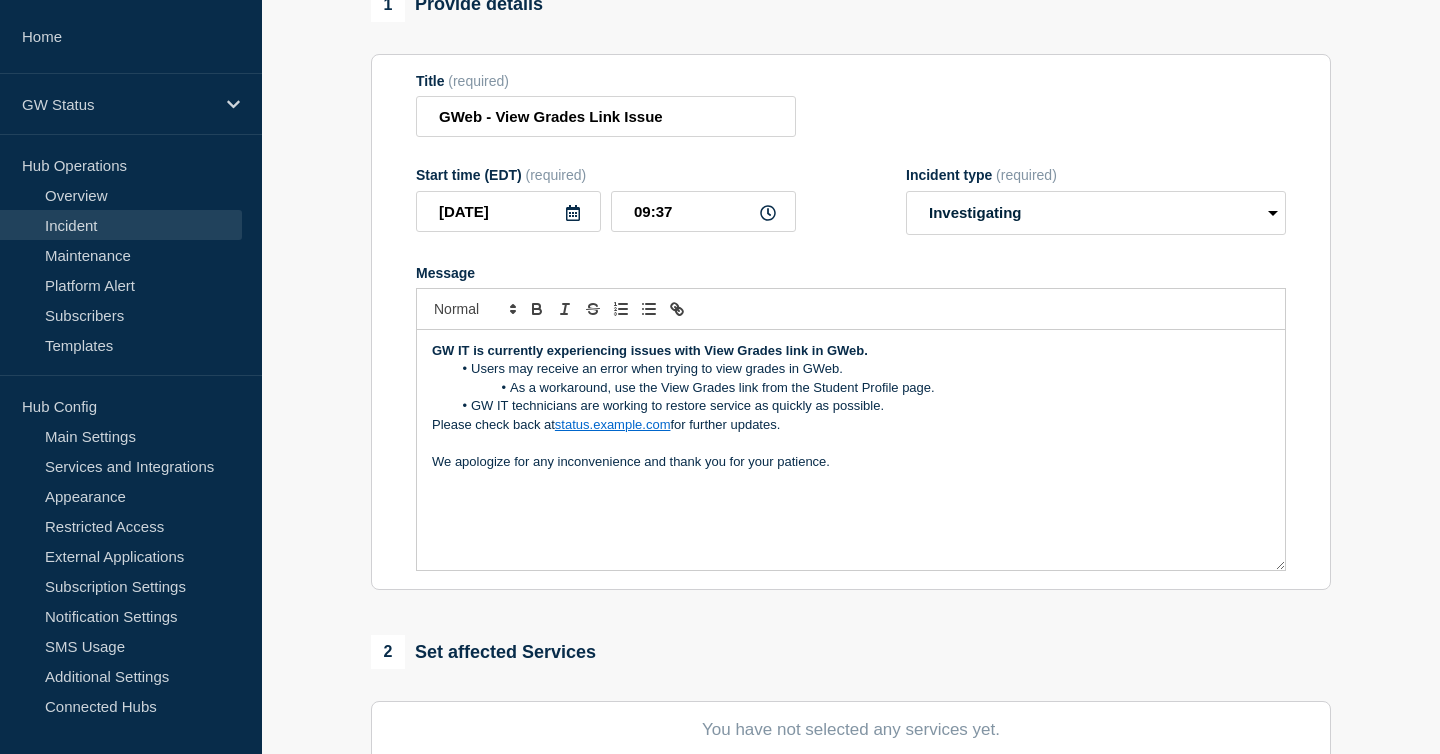 click on "We apologize for any inconvenience and thank you for your patience." at bounding box center (851, 462) 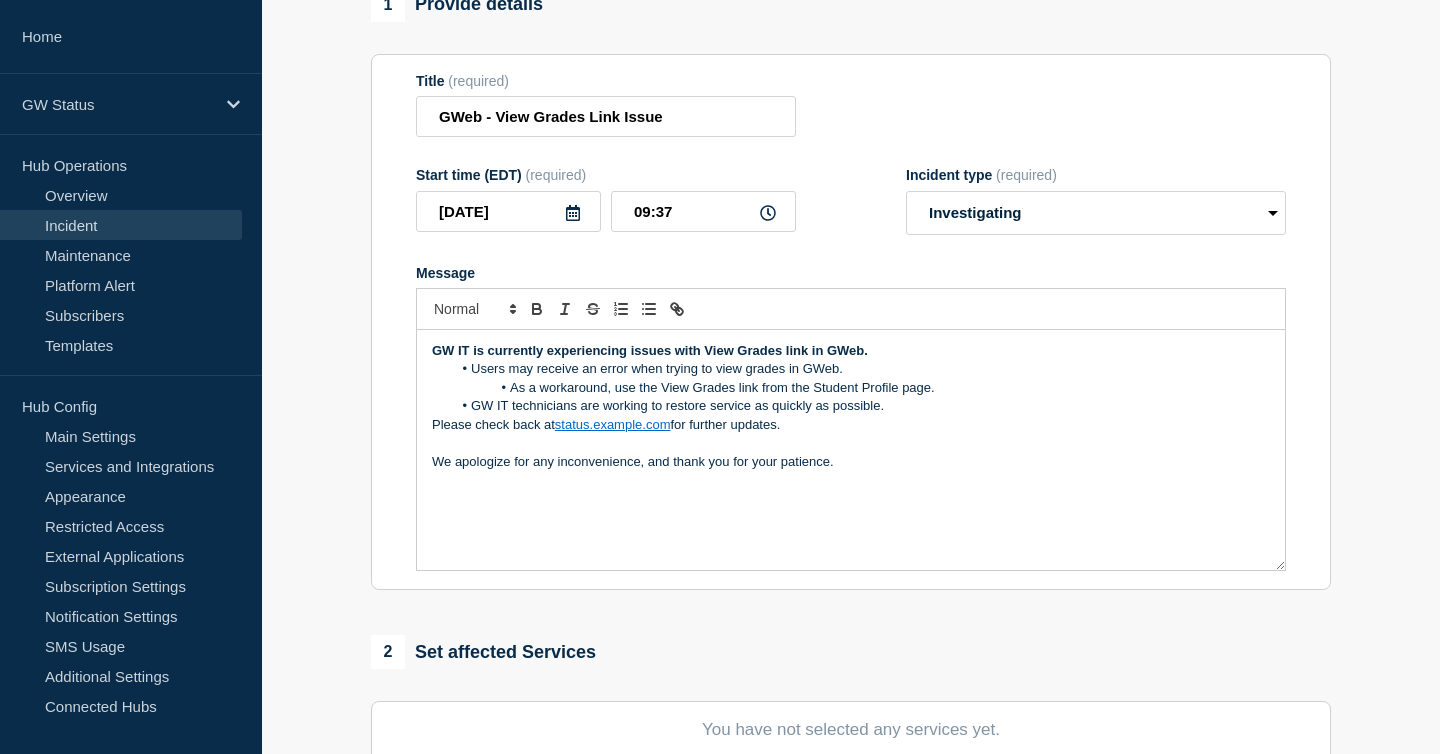 click on "As a workaround, use the View Grades link from the Student Profile page." at bounding box center [861, 388] 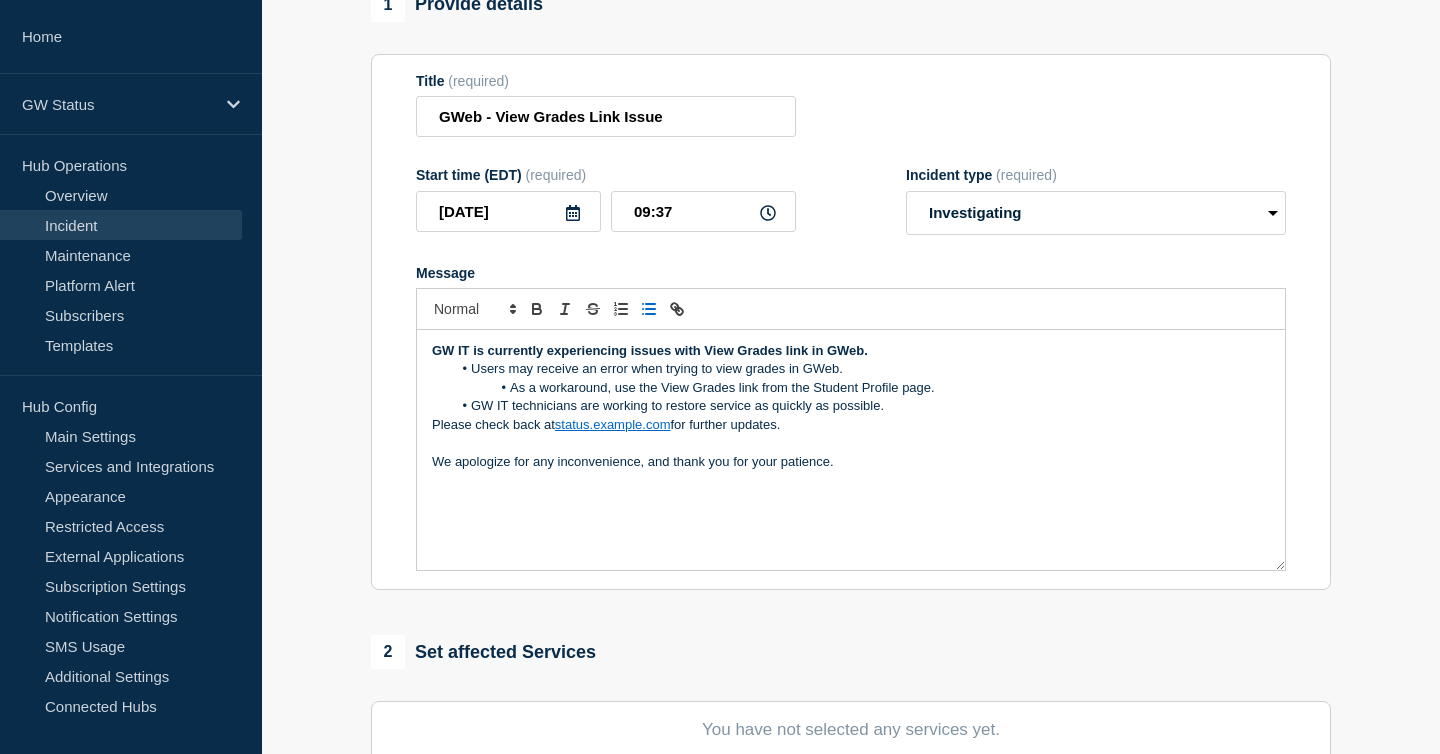 click on "We apologize for any inconvenience, and thank you for your patience." at bounding box center (851, 462) 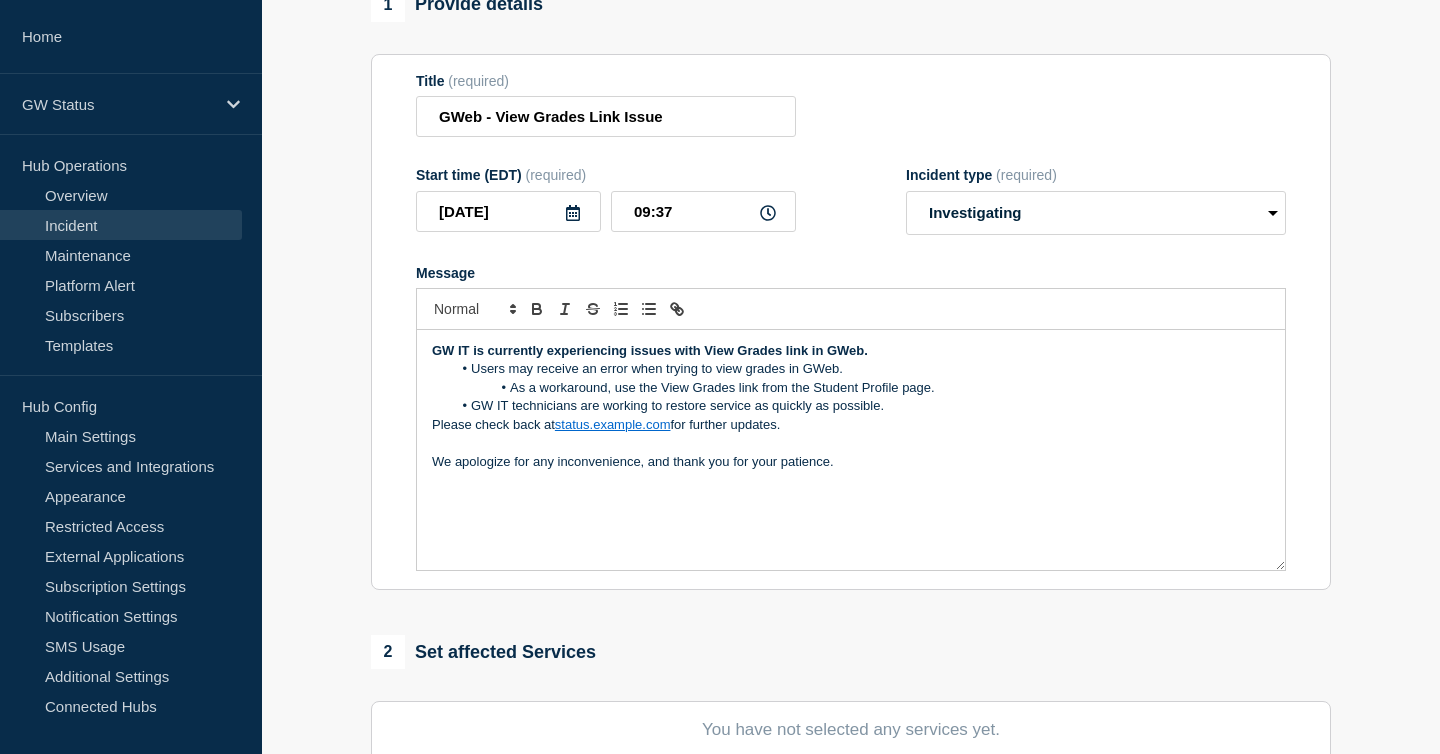 scroll, scrollTop: 221, scrollLeft: 0, axis: vertical 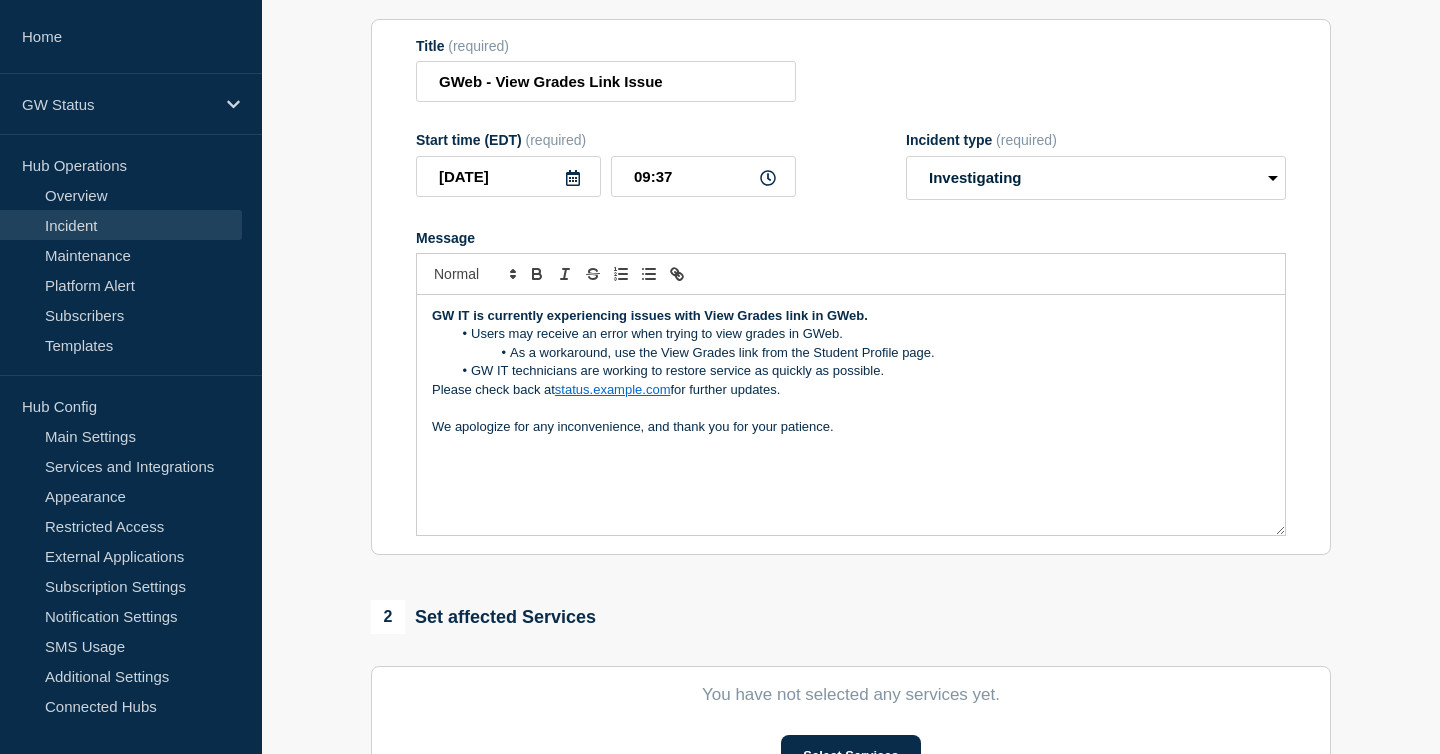 click on "As a workaround, use the View Grades link from the Student Profile page." at bounding box center (861, 353) 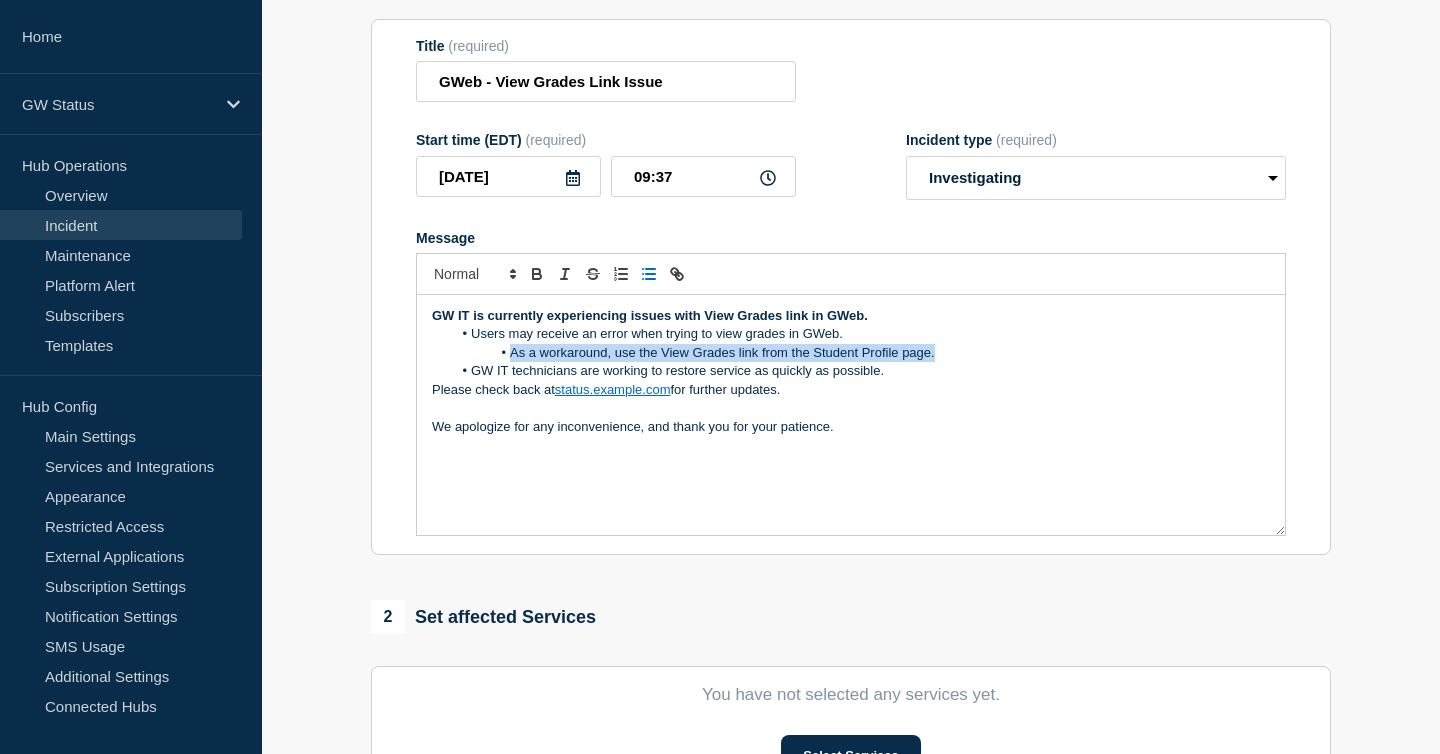 drag, startPoint x: 942, startPoint y: 374, endPoint x: 508, endPoint y: 371, distance: 434.01038 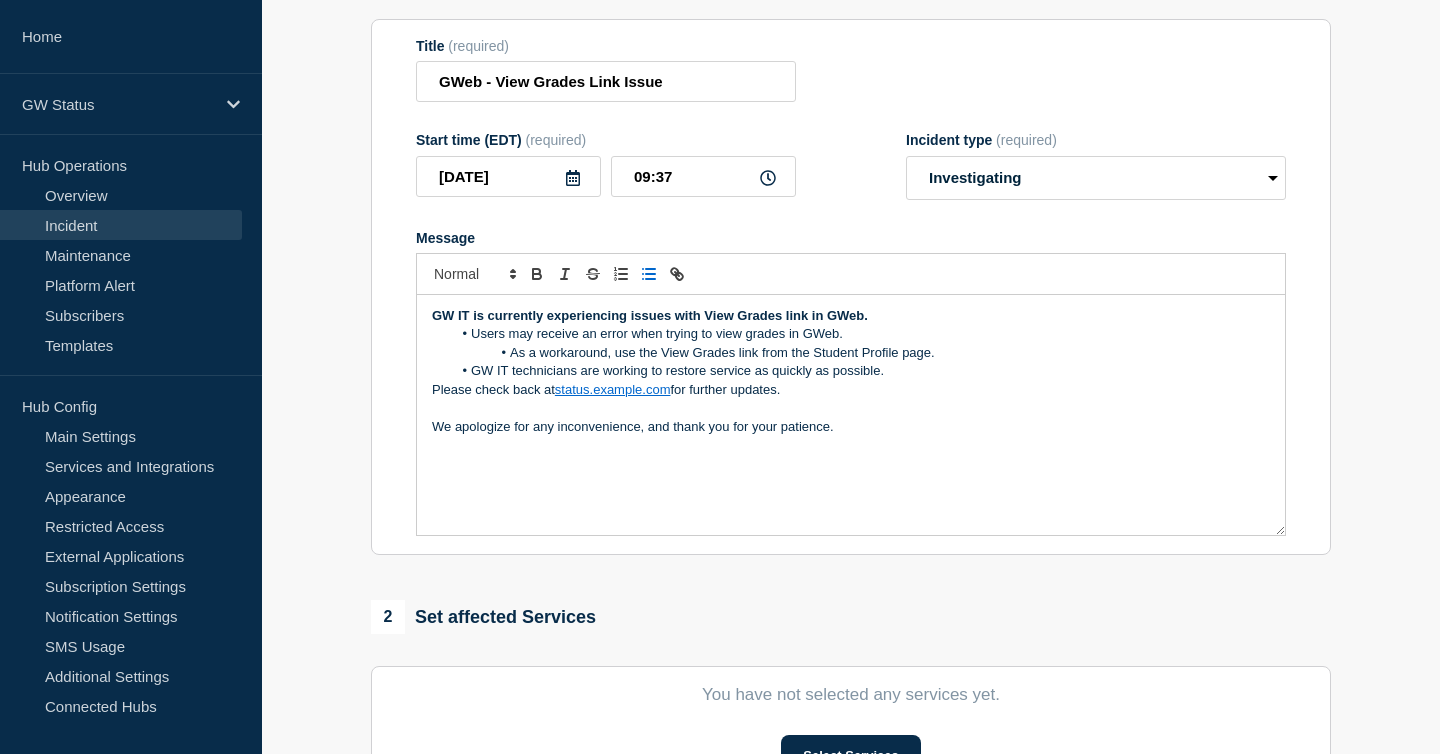 click on "As a workaround, use the View Grades link from the Student Profile page." at bounding box center (861, 353) 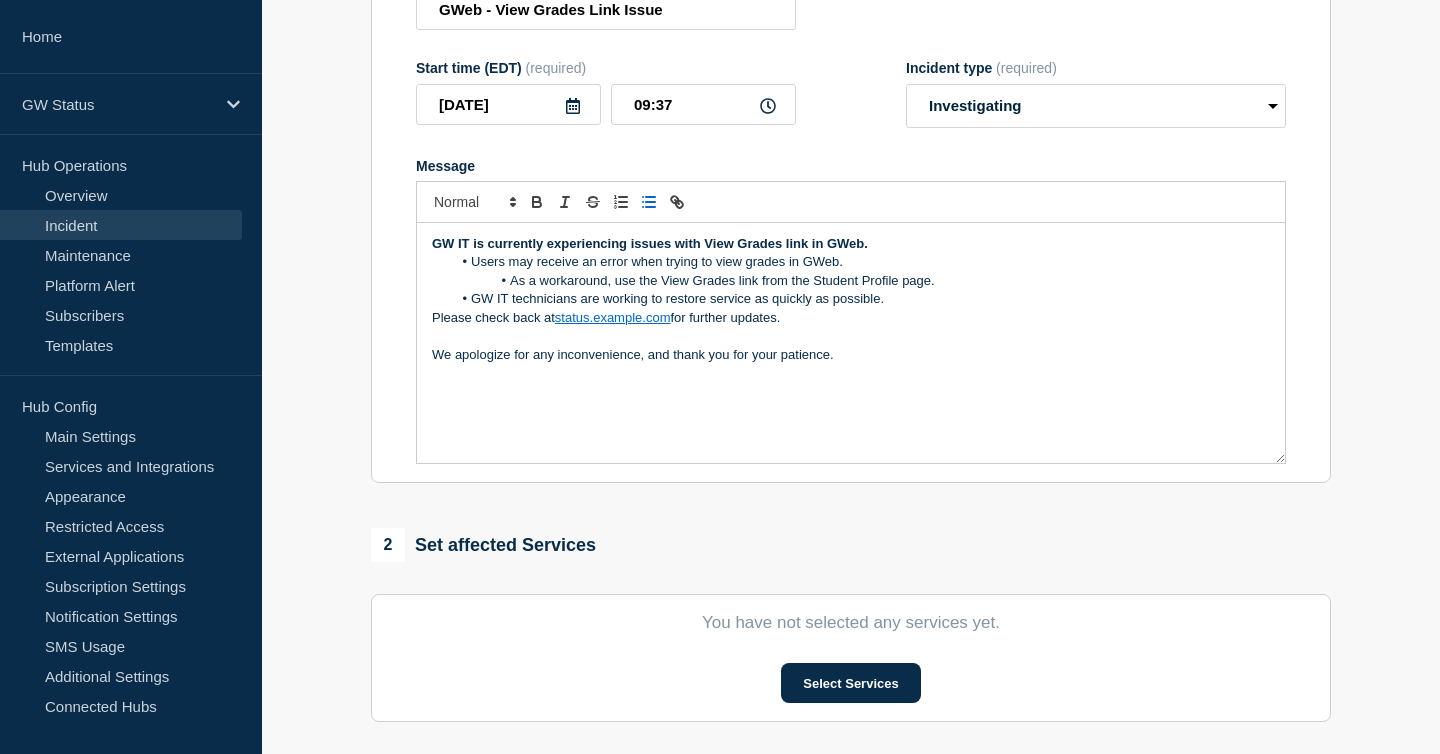 scroll, scrollTop: 294, scrollLeft: 0, axis: vertical 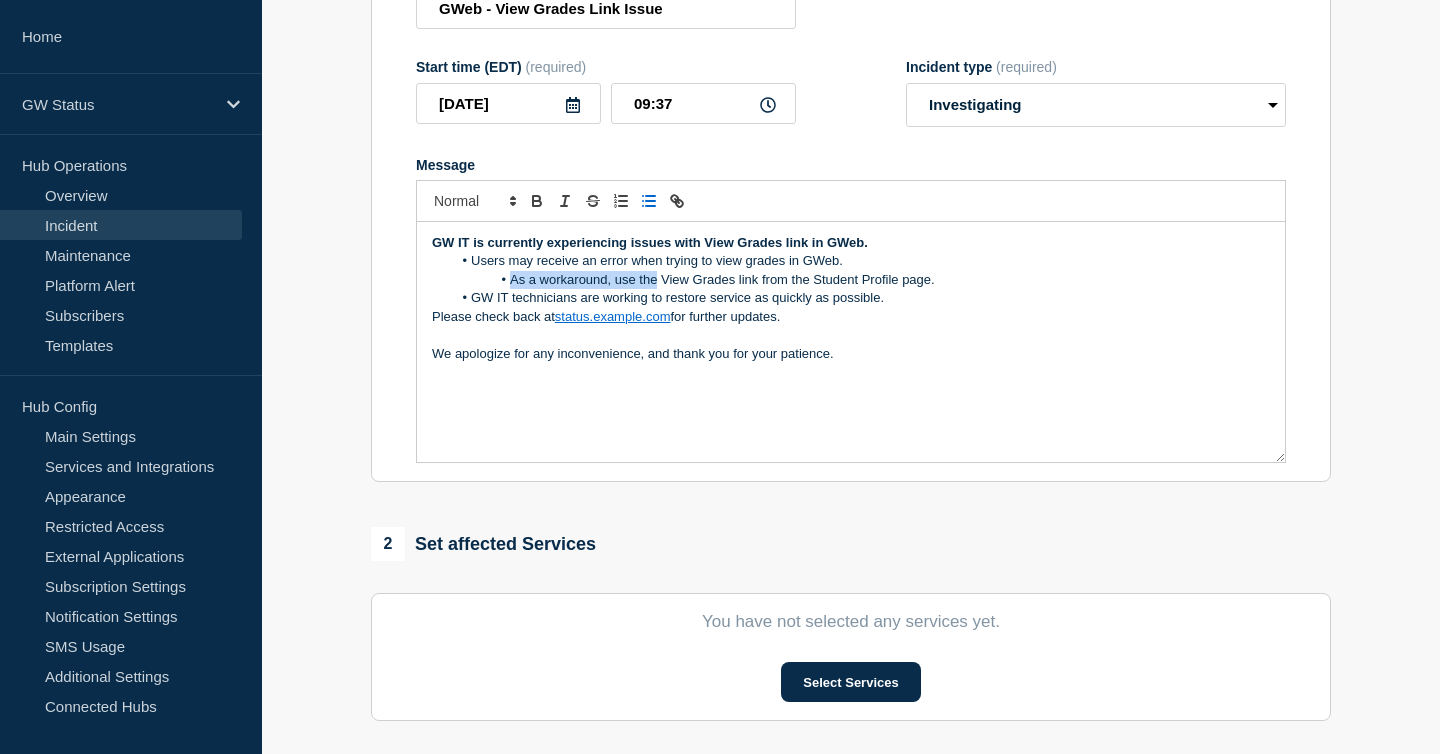 drag, startPoint x: 657, startPoint y: 301, endPoint x: 513, endPoint y: 300, distance: 144.00348 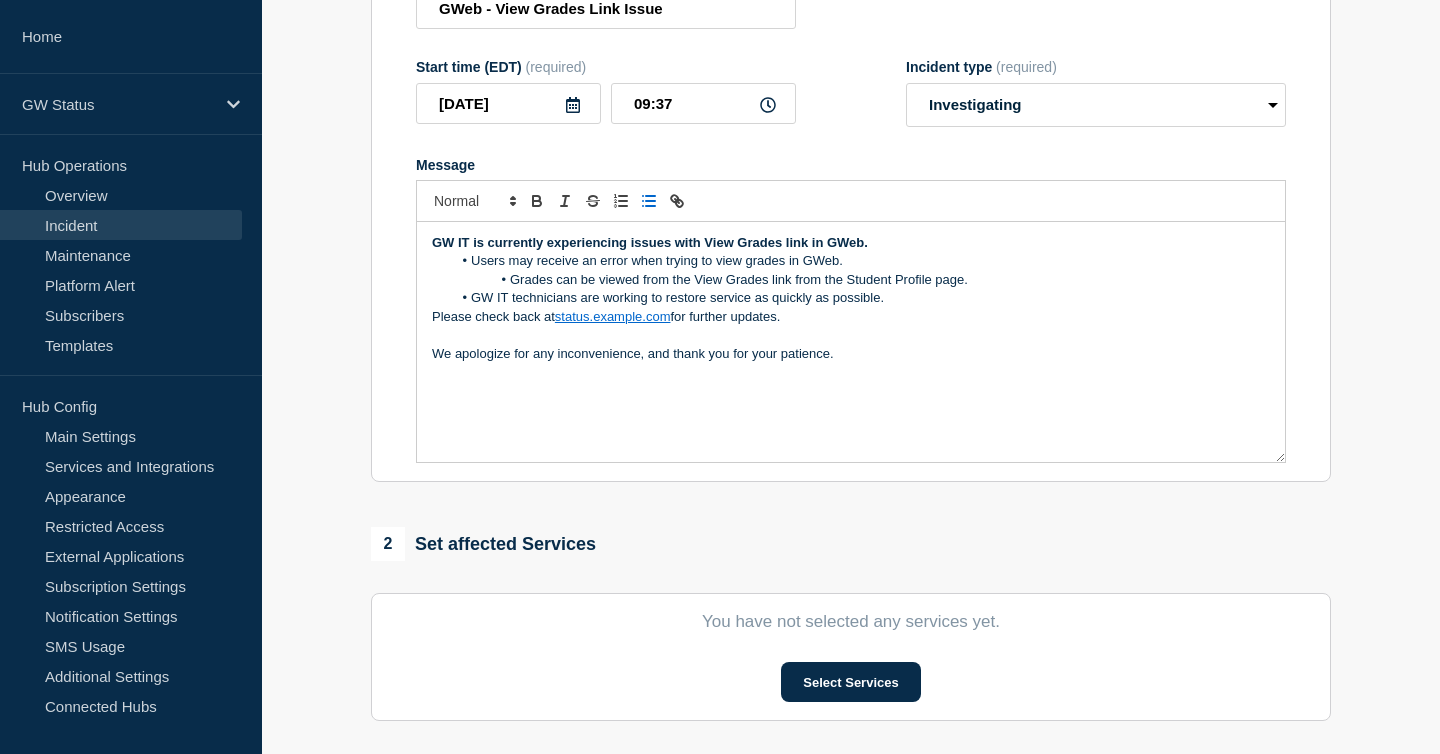 click on "Grades can be viewed from the View Grades link from the Student Profile page." at bounding box center (861, 280) 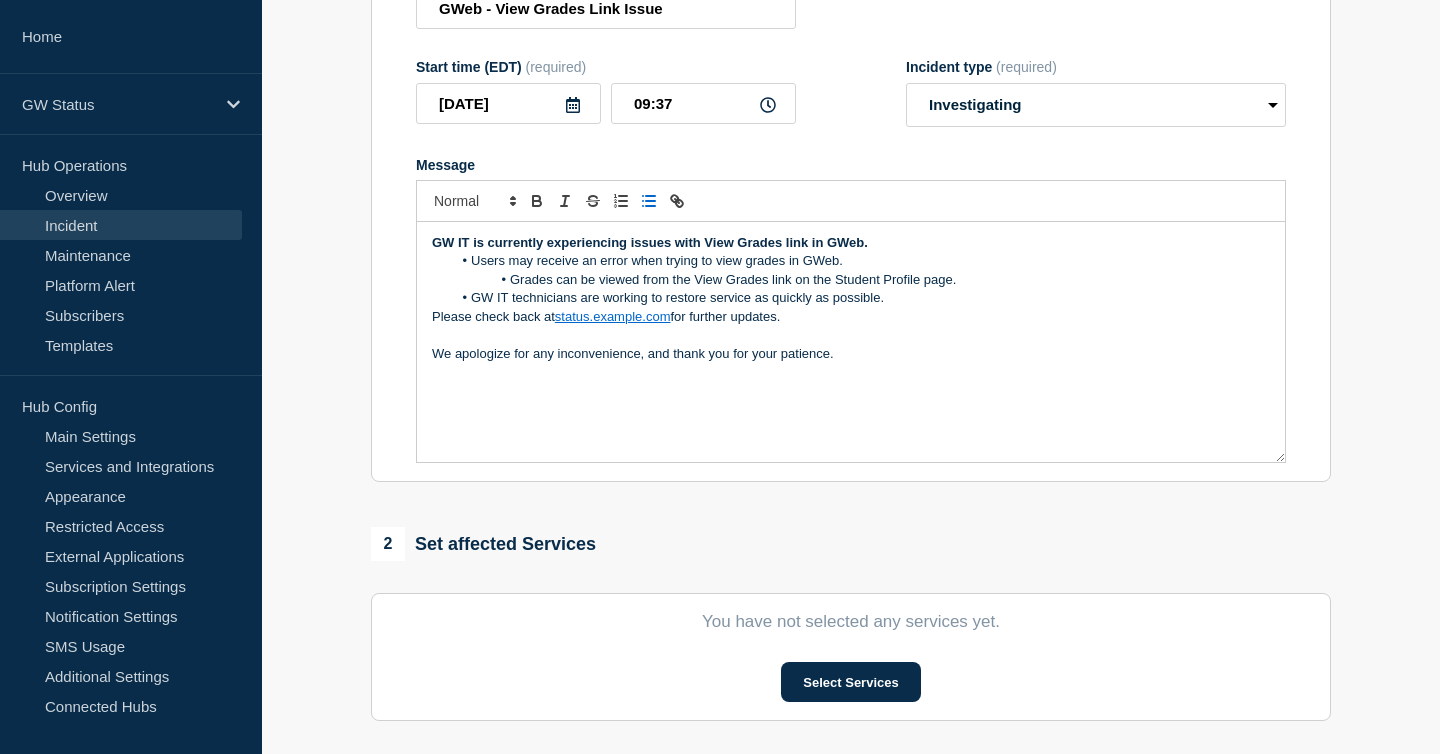 click on "Grades can be viewed from the View Grades link on the Student Profile page." at bounding box center [861, 280] 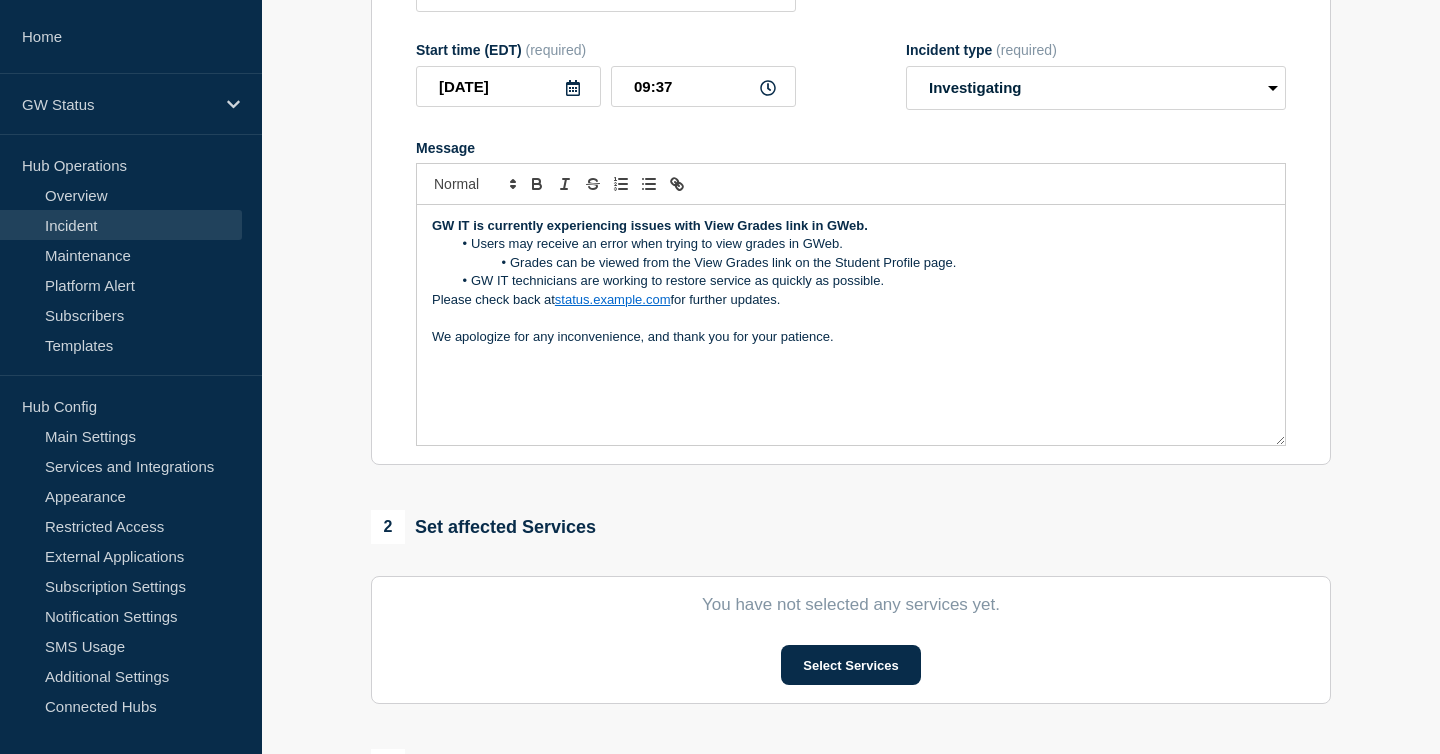 scroll, scrollTop: 313, scrollLeft: 0, axis: vertical 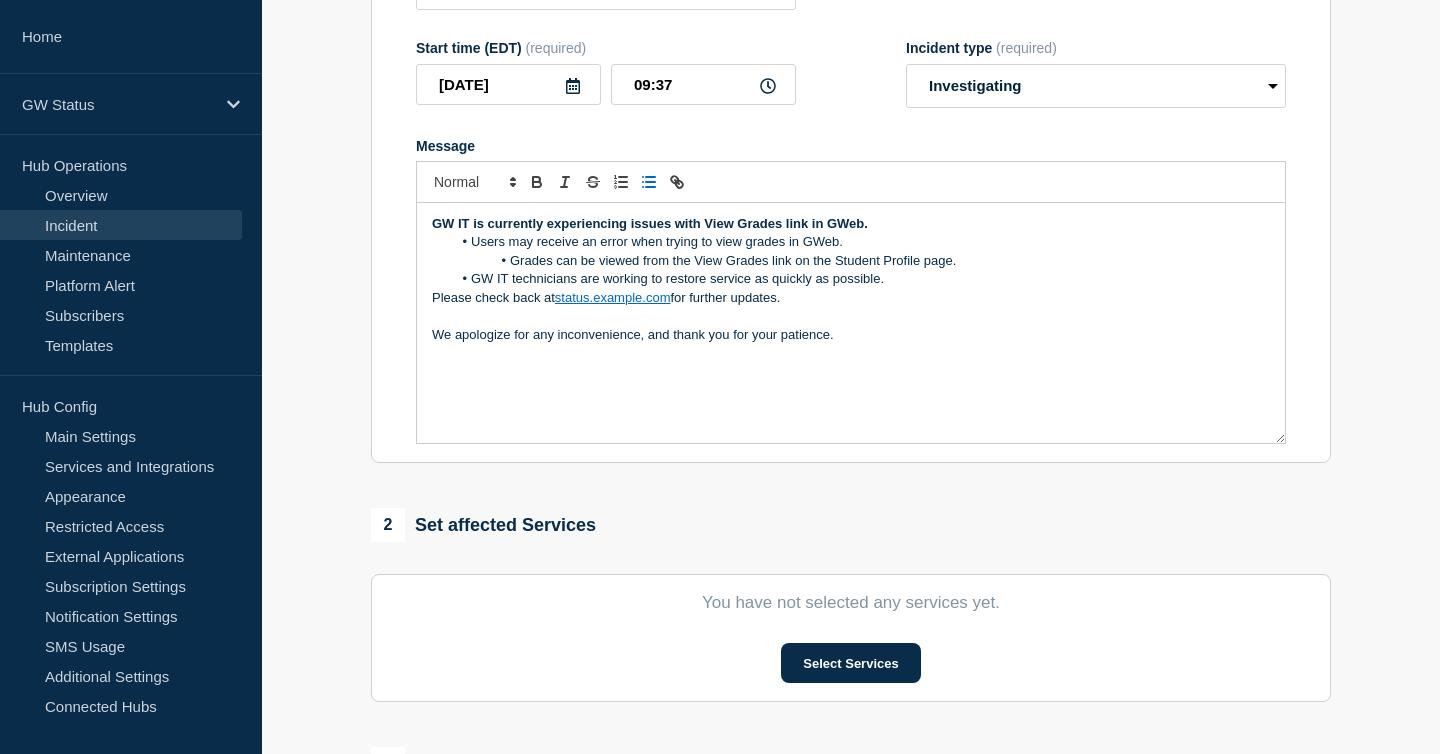 click on "GW IT is currently experiencing issues with View Grades link in GWeb. Users may receive an error when trying to view grades in GWeb. Grades can be viewed from the View Grades link on the Student Profile page. GW IT technicians are working to restore service as quickly as possible. Please check back at  status.gwu.edu  for further updates.   We apologize for any inconvenience, and thank you for your patience." at bounding box center (851, 323) 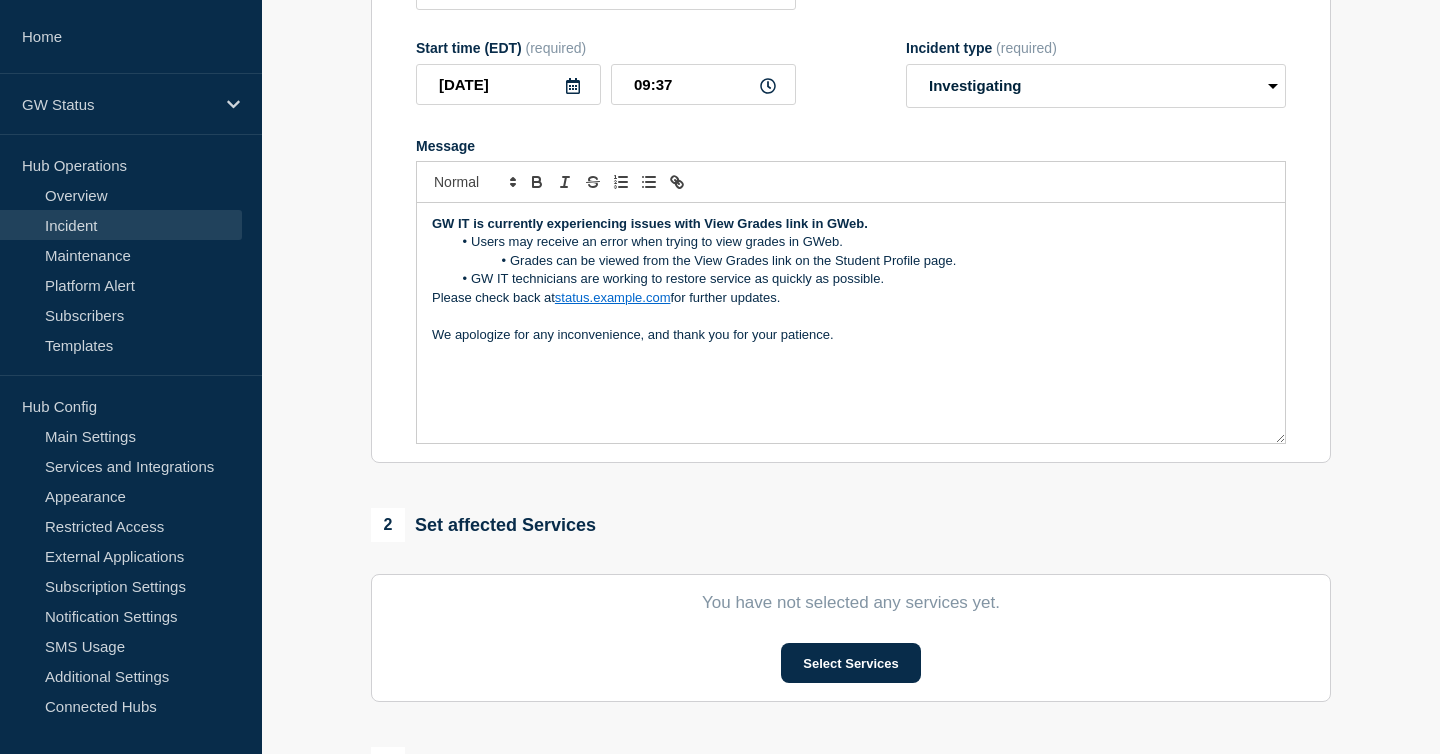 click on "Grades can be viewed from the View Grades link on the Student Profile page." at bounding box center [861, 261] 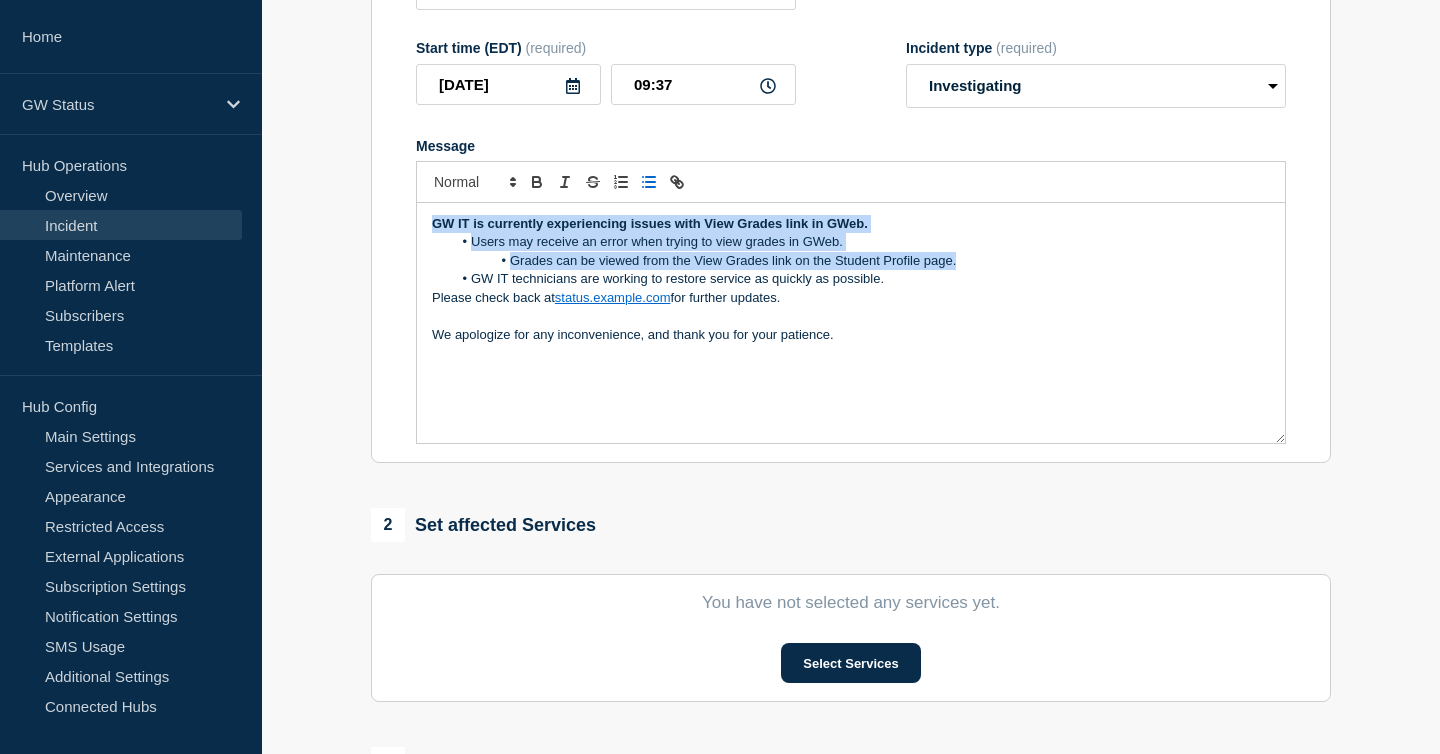 drag, startPoint x: 986, startPoint y: 281, endPoint x: 387, endPoint y: 238, distance: 600.54144 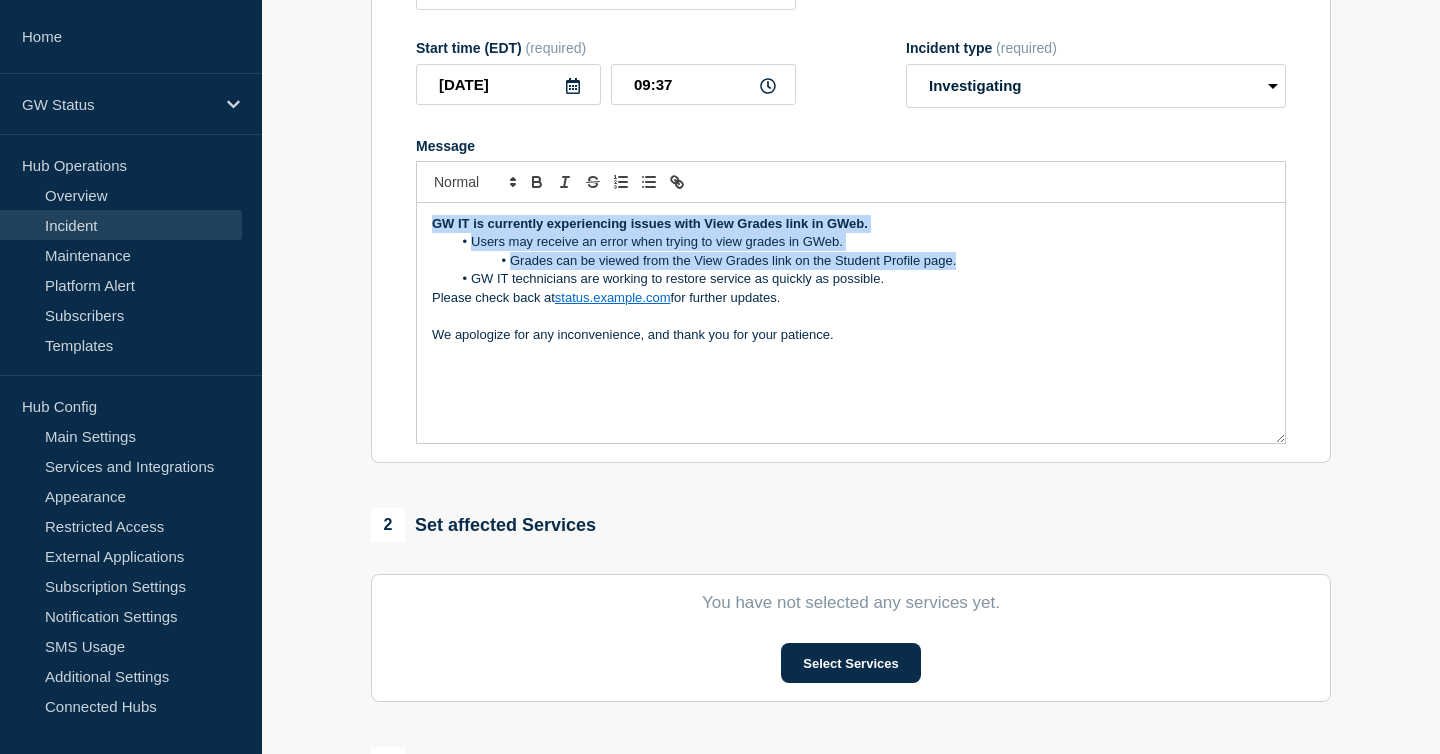 copy on "GW IT is currently experiencing issues with View Grades link in GWeb. Users may receive an error when trying to view grades in GWeb. Grades can be viewed from the View Grades link on the Student Profile page." 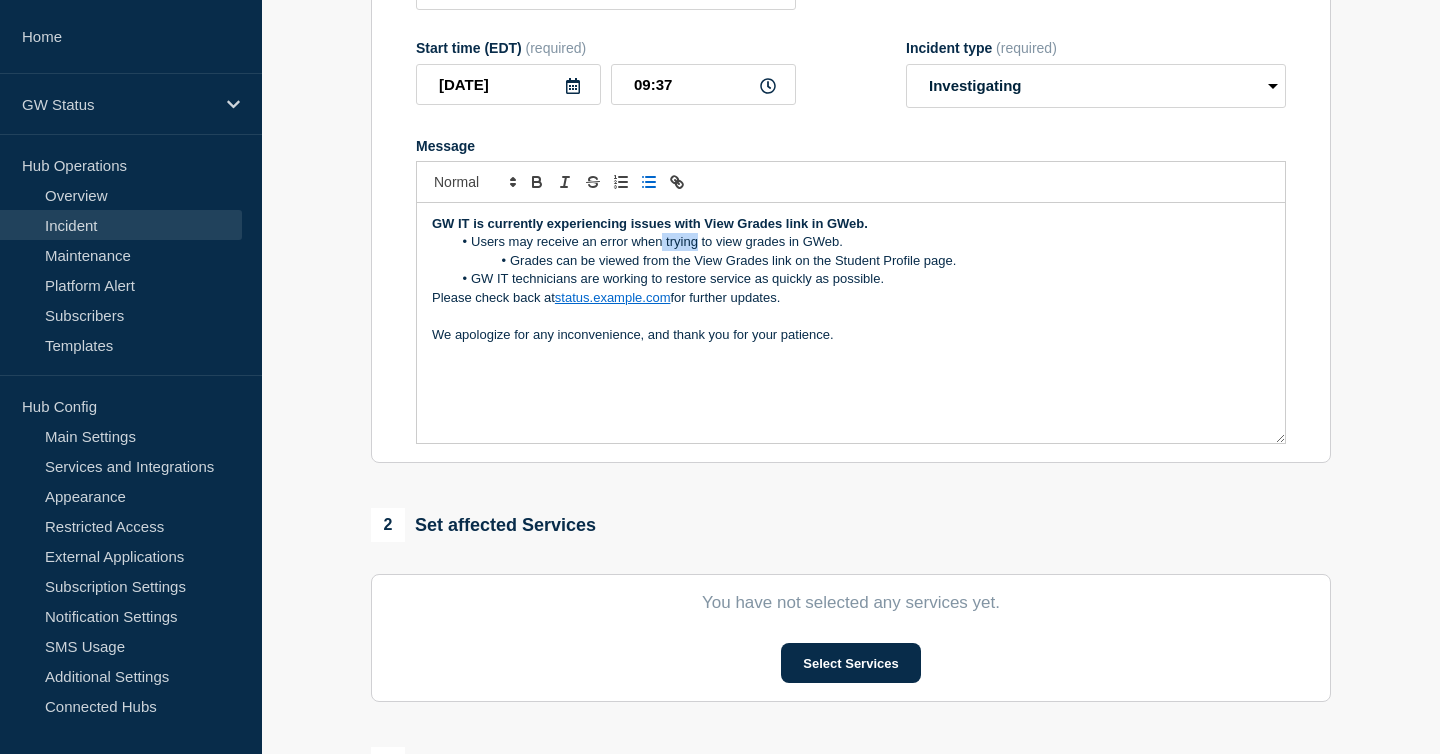 drag, startPoint x: 698, startPoint y: 264, endPoint x: 663, endPoint y: 264, distance: 35 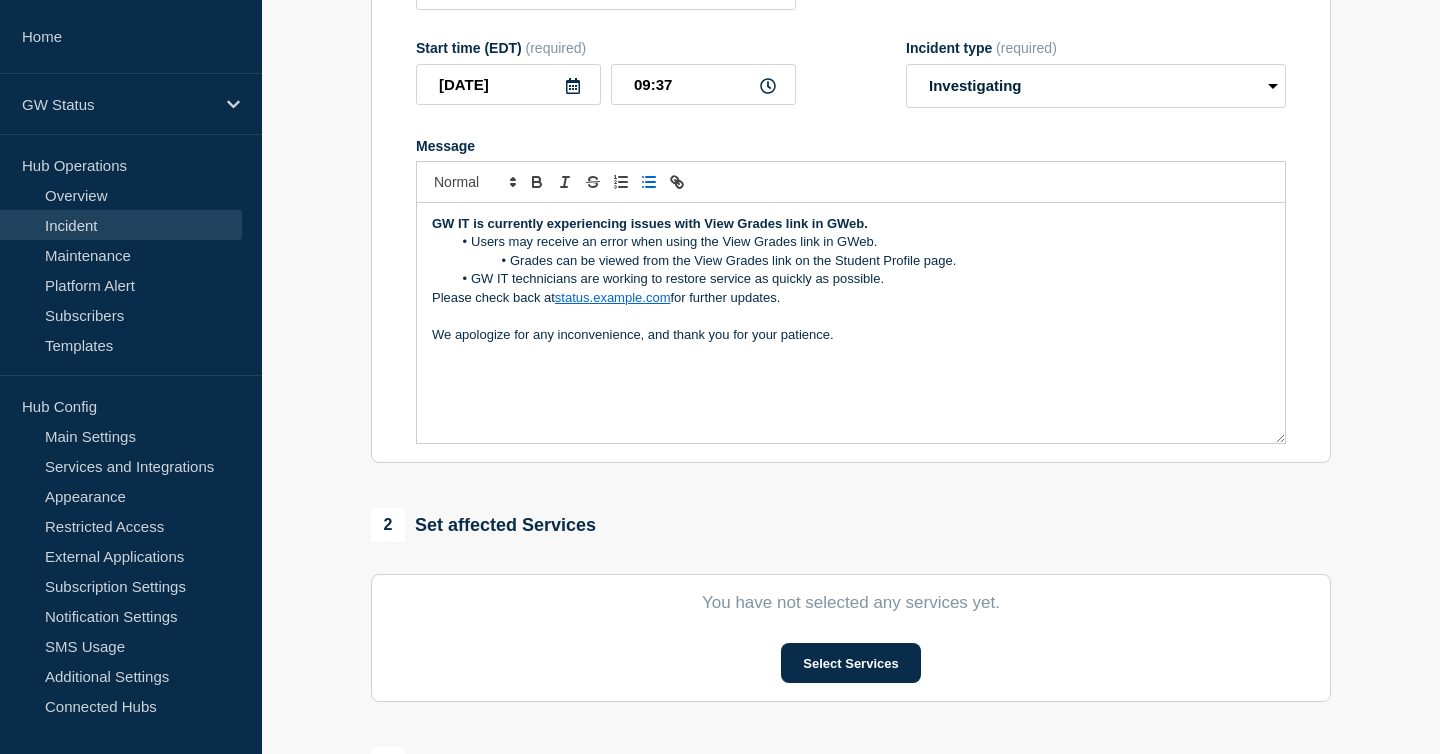 click on "Grades can be viewed from the View Grades link on the Student Profile page." at bounding box center [861, 261] 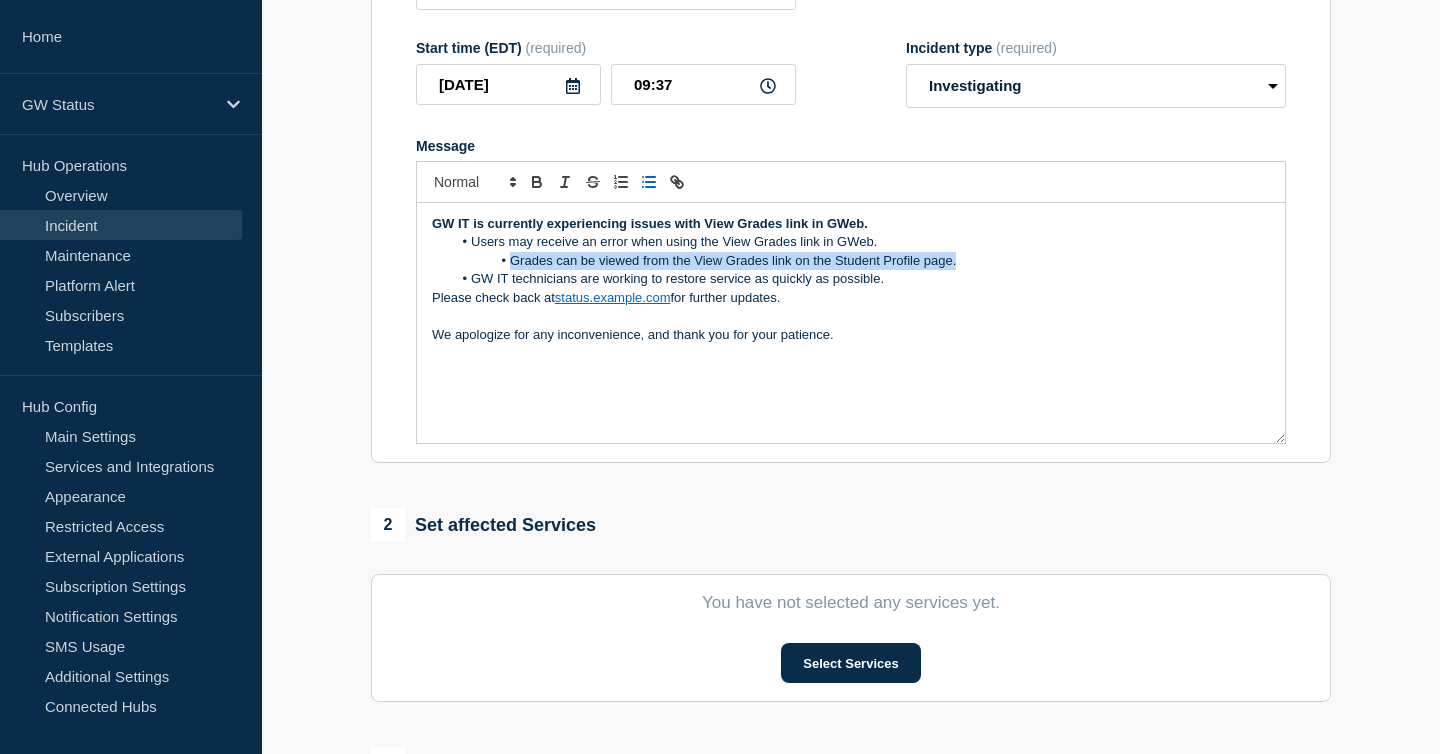 drag, startPoint x: 972, startPoint y: 281, endPoint x: 503, endPoint y: 283, distance: 469.00427 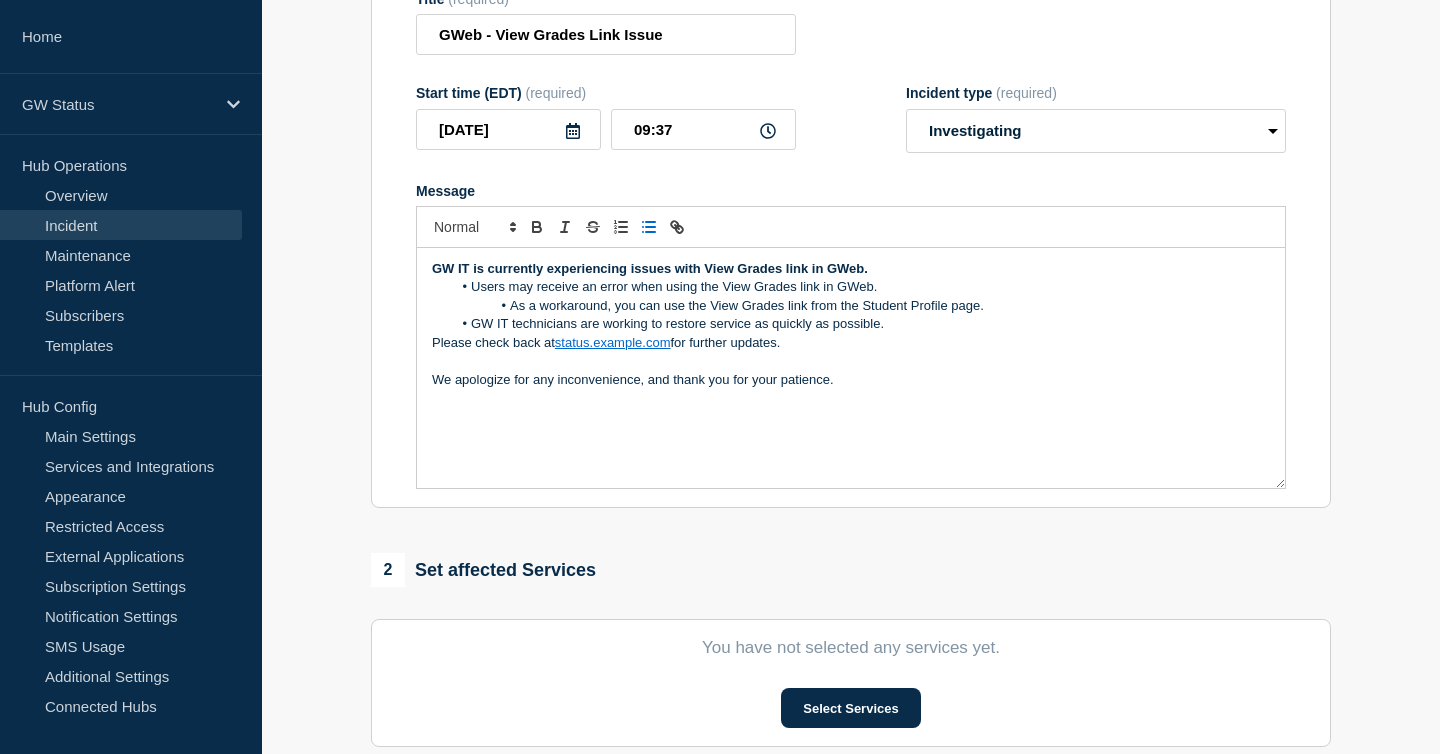 scroll, scrollTop: 267, scrollLeft: 0, axis: vertical 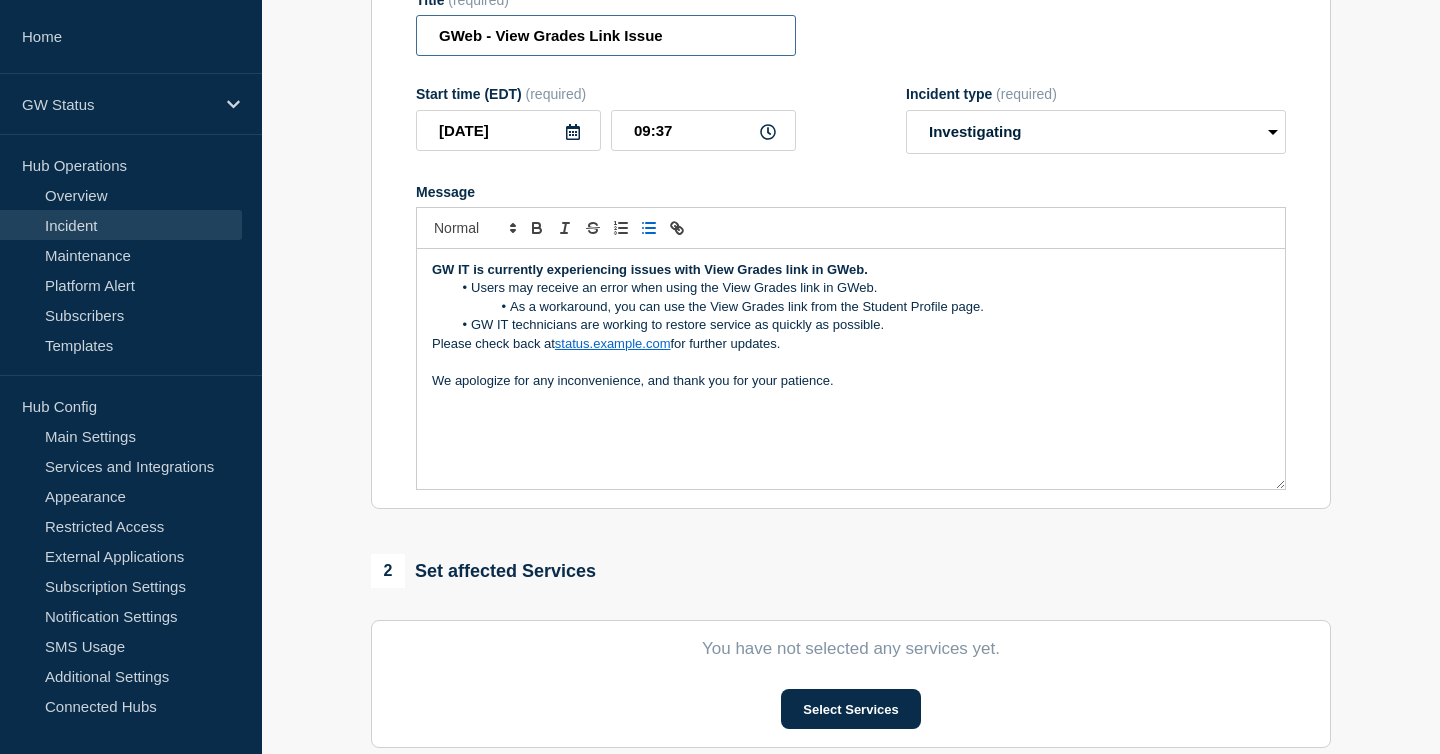 click on "GWeb - View Grades Link Issue" at bounding box center (606, 35) 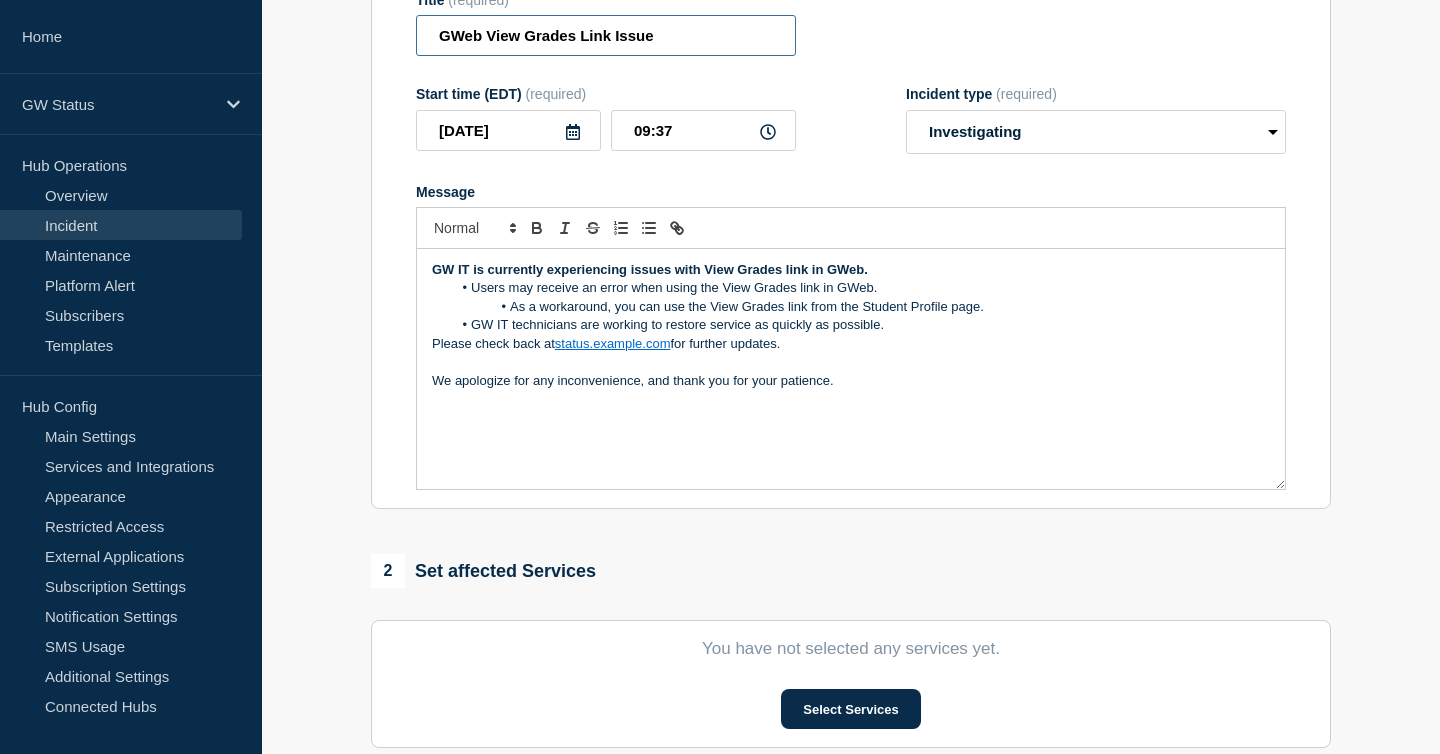 type on "GWeb View Grades Link Issue" 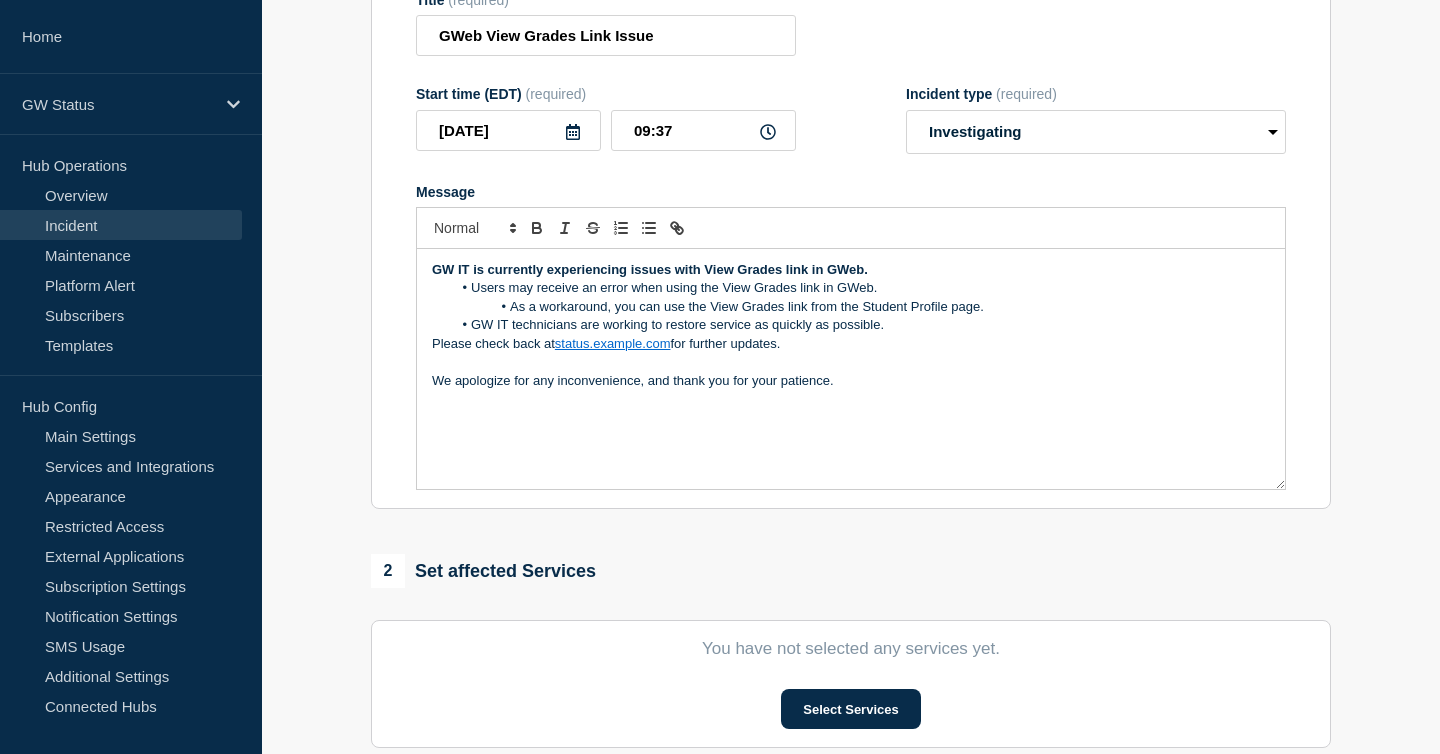 click on "GW IT technicians are working to restore service as quickly as possible." at bounding box center [861, 325] 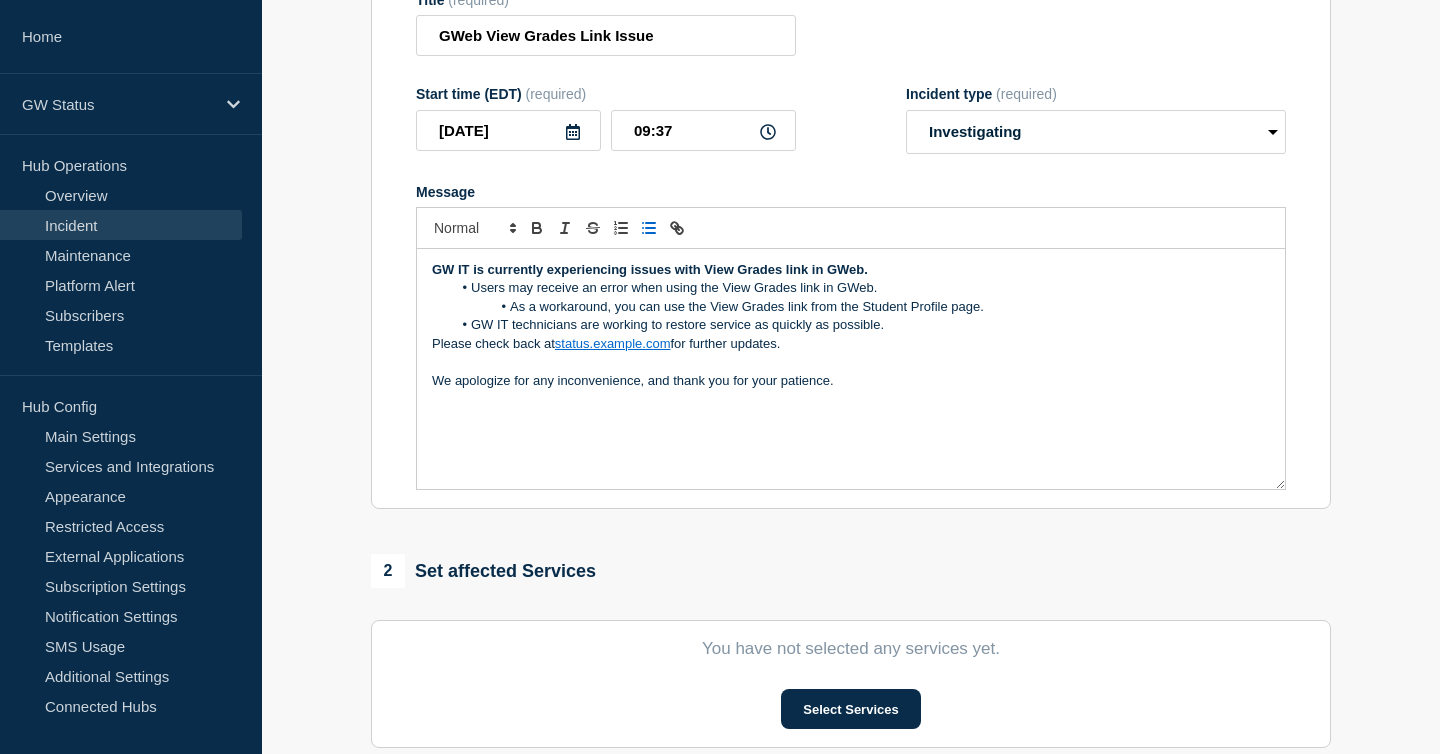click on "Please check back at  status.gwu.edu  for further updates." at bounding box center (851, 344) 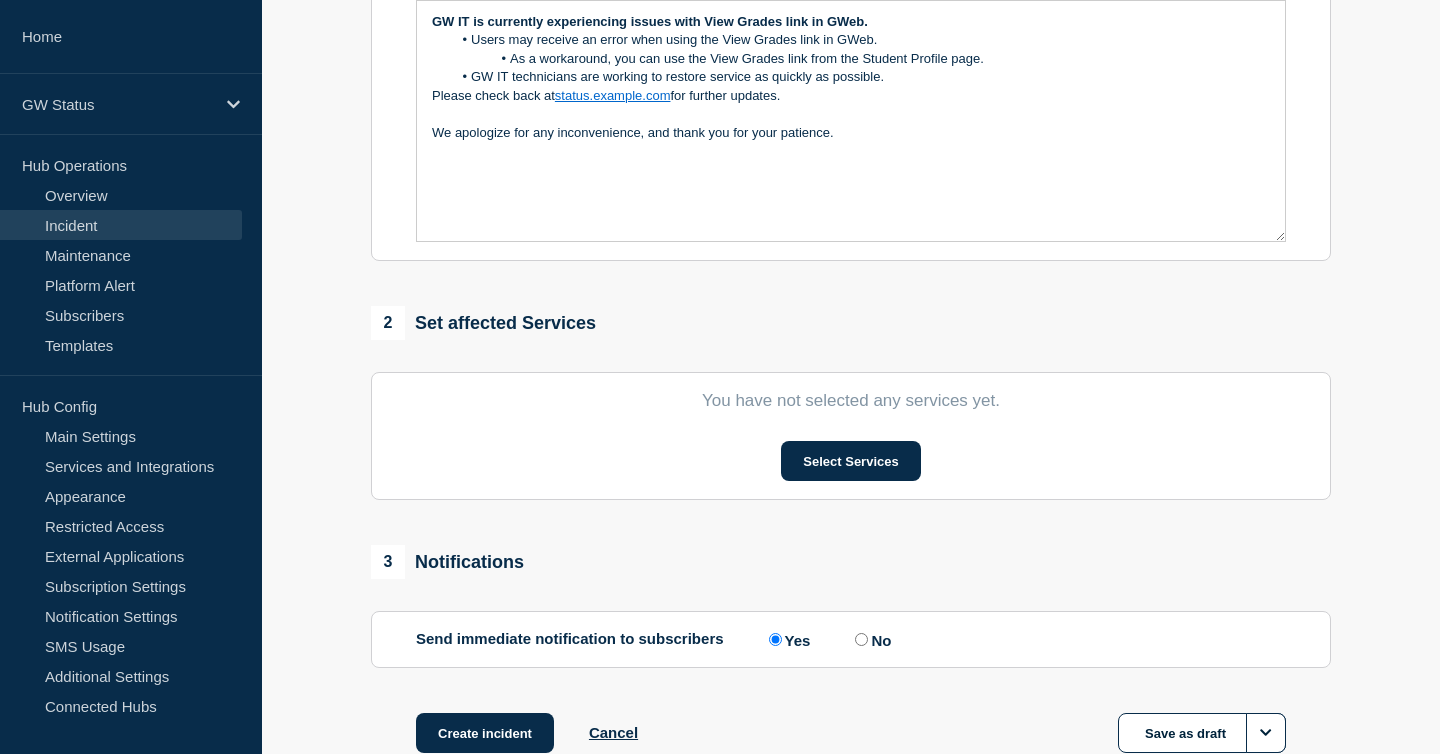 scroll, scrollTop: 668, scrollLeft: 0, axis: vertical 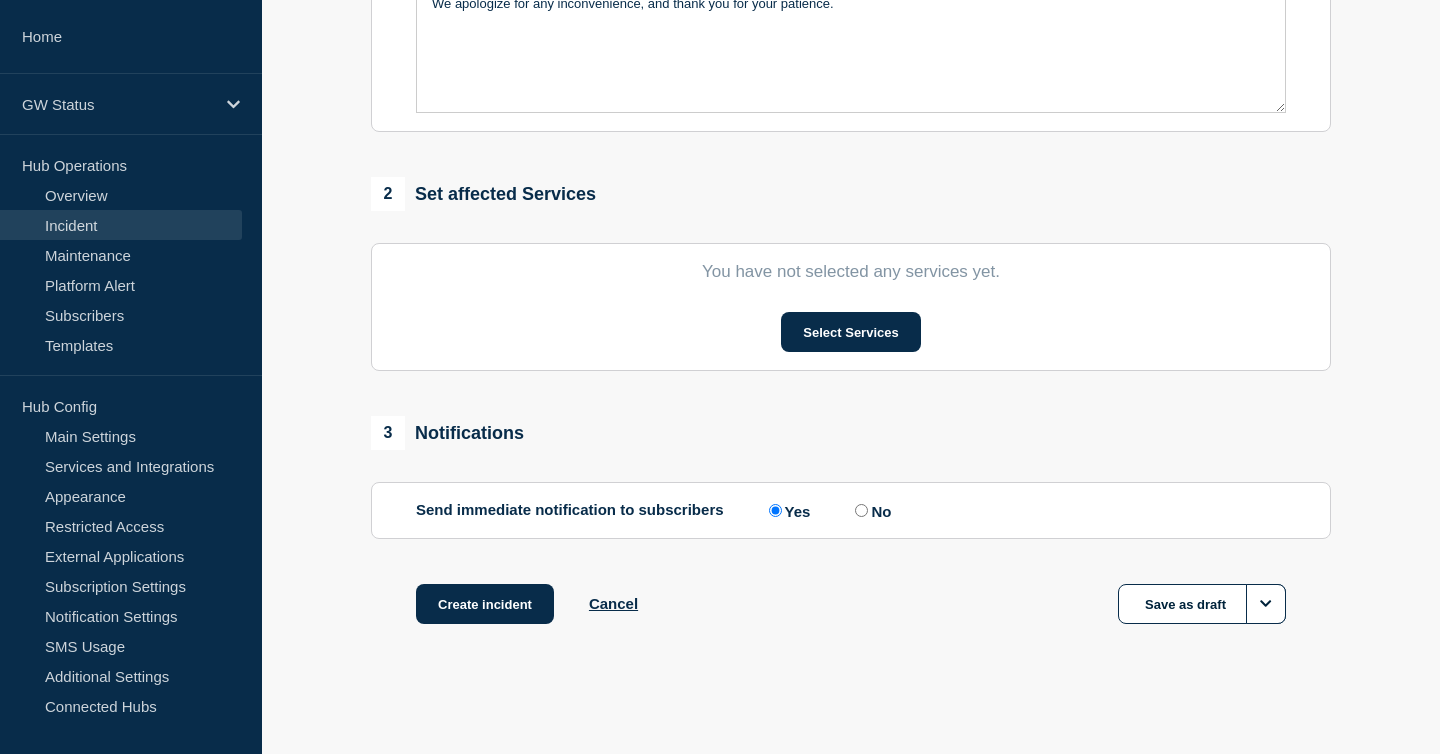 click on "You have not selected any services yet. Select Services" at bounding box center (851, 307) 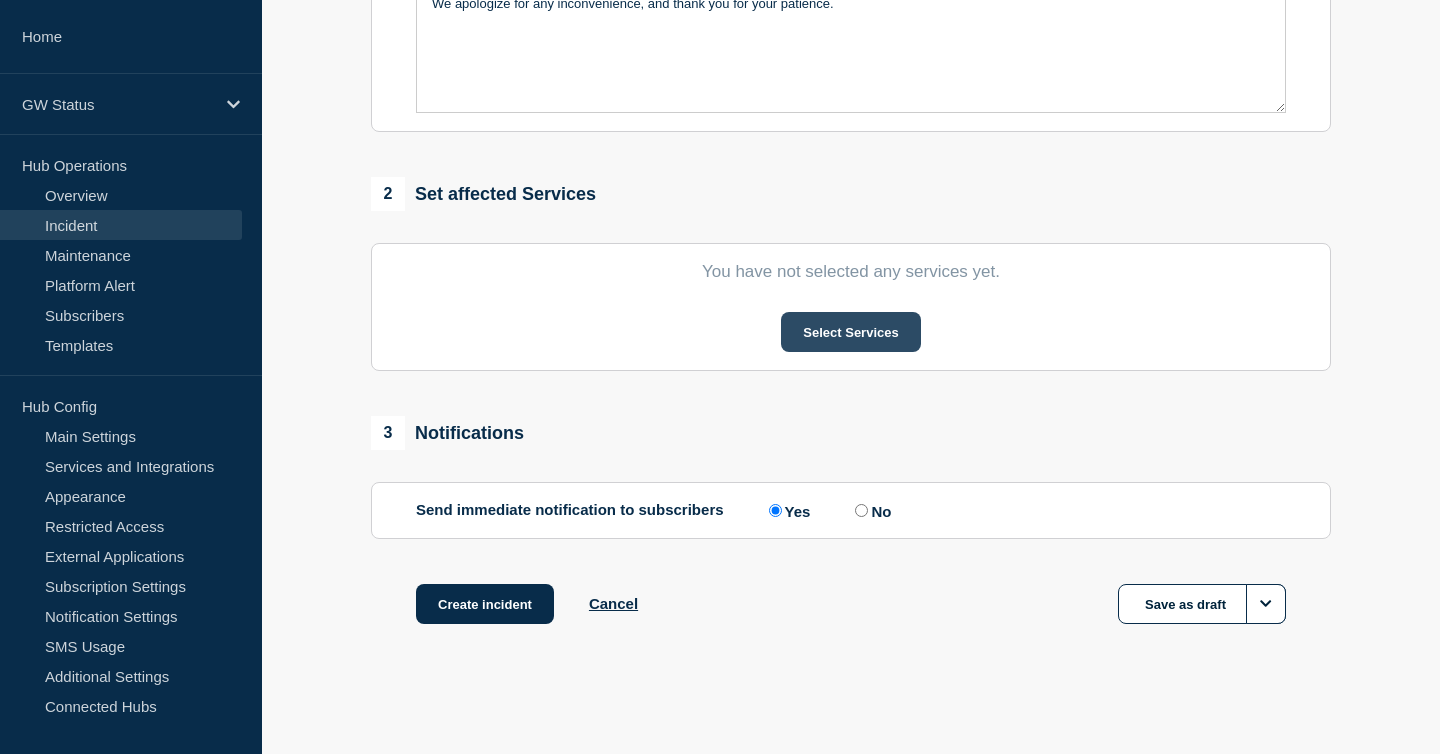 click on "Select Services" at bounding box center [850, 332] 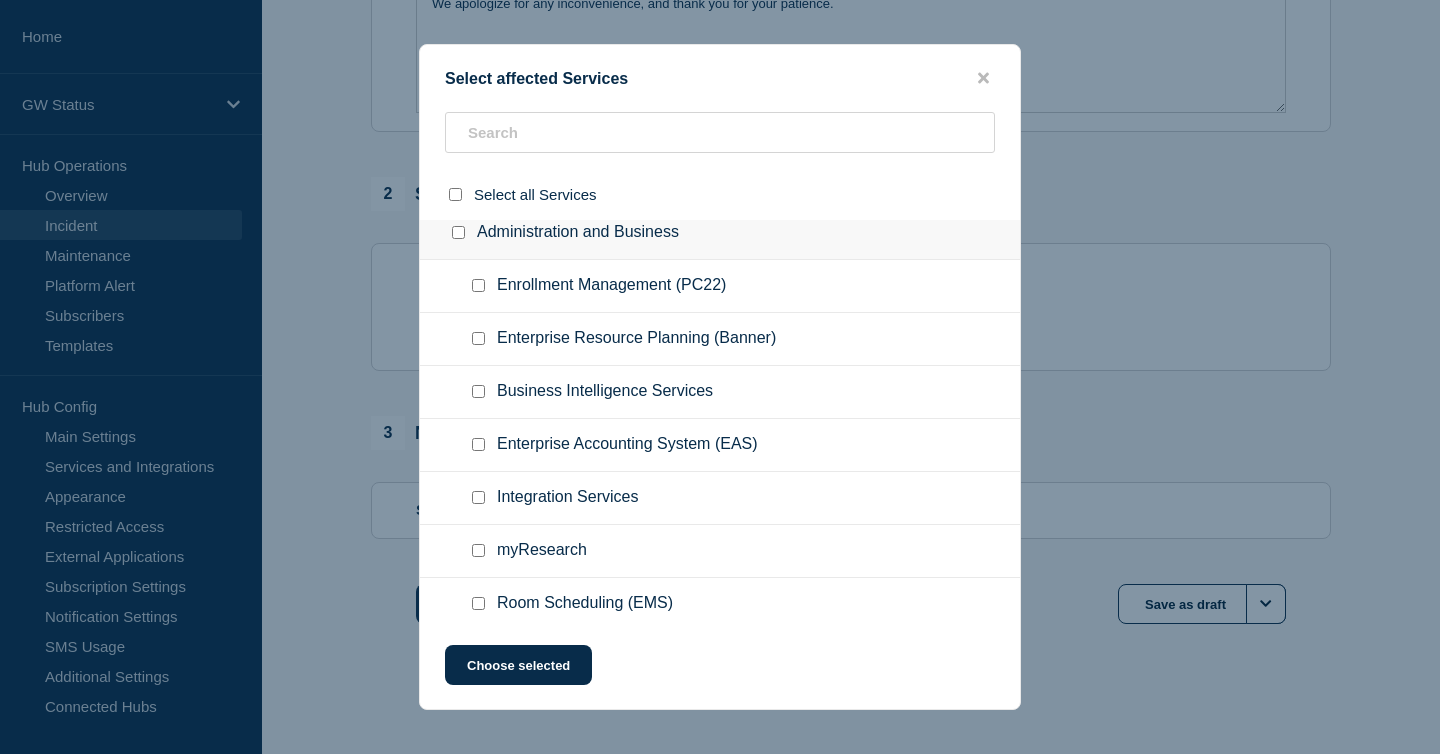scroll, scrollTop: 0, scrollLeft: 0, axis: both 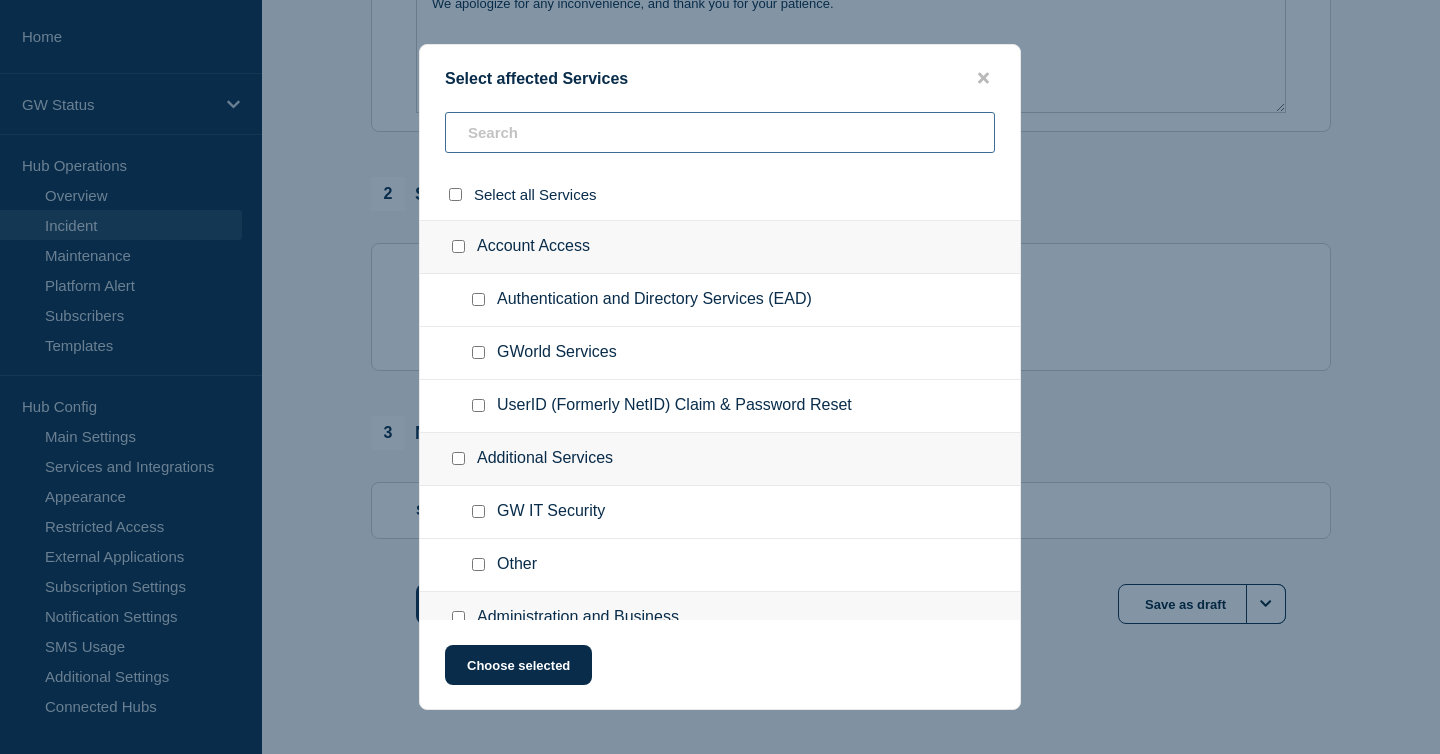 click at bounding box center (720, 132) 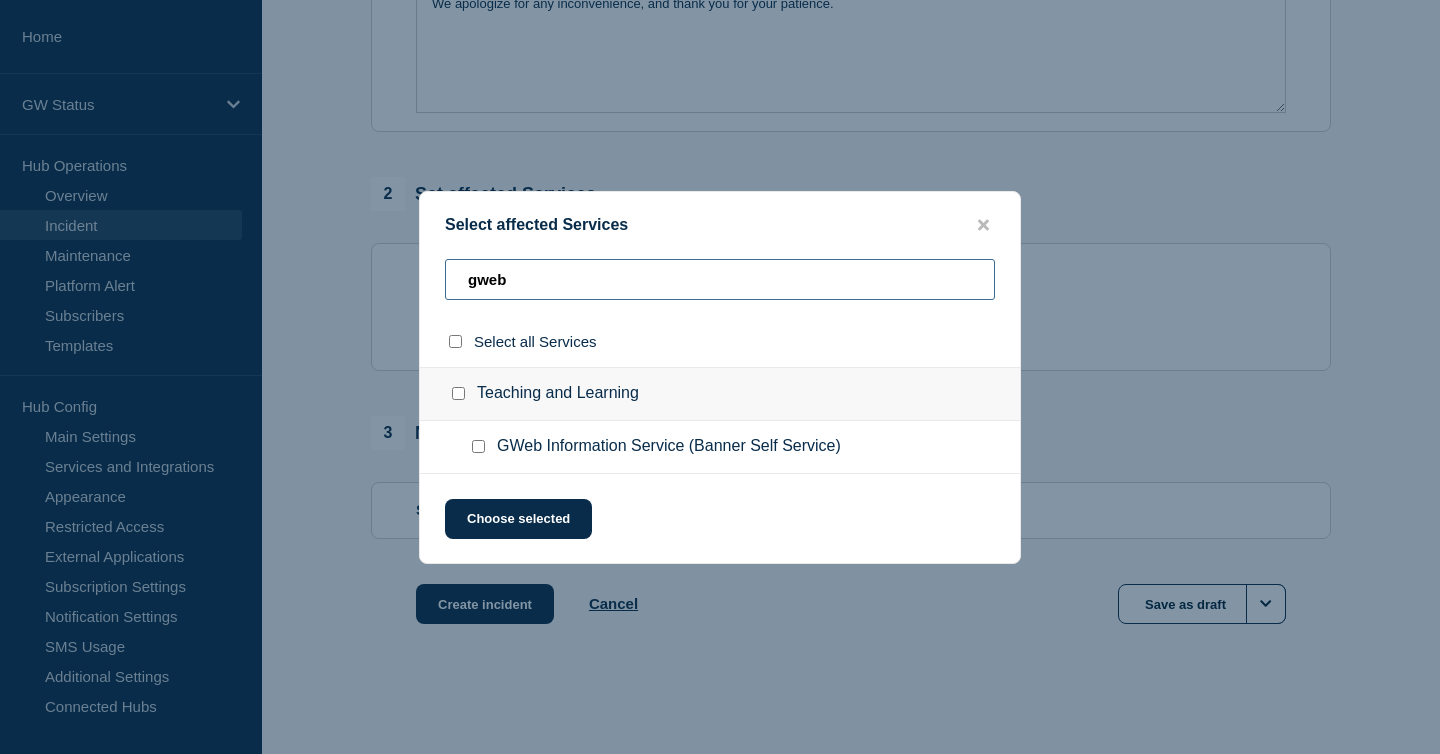 type on "gweb" 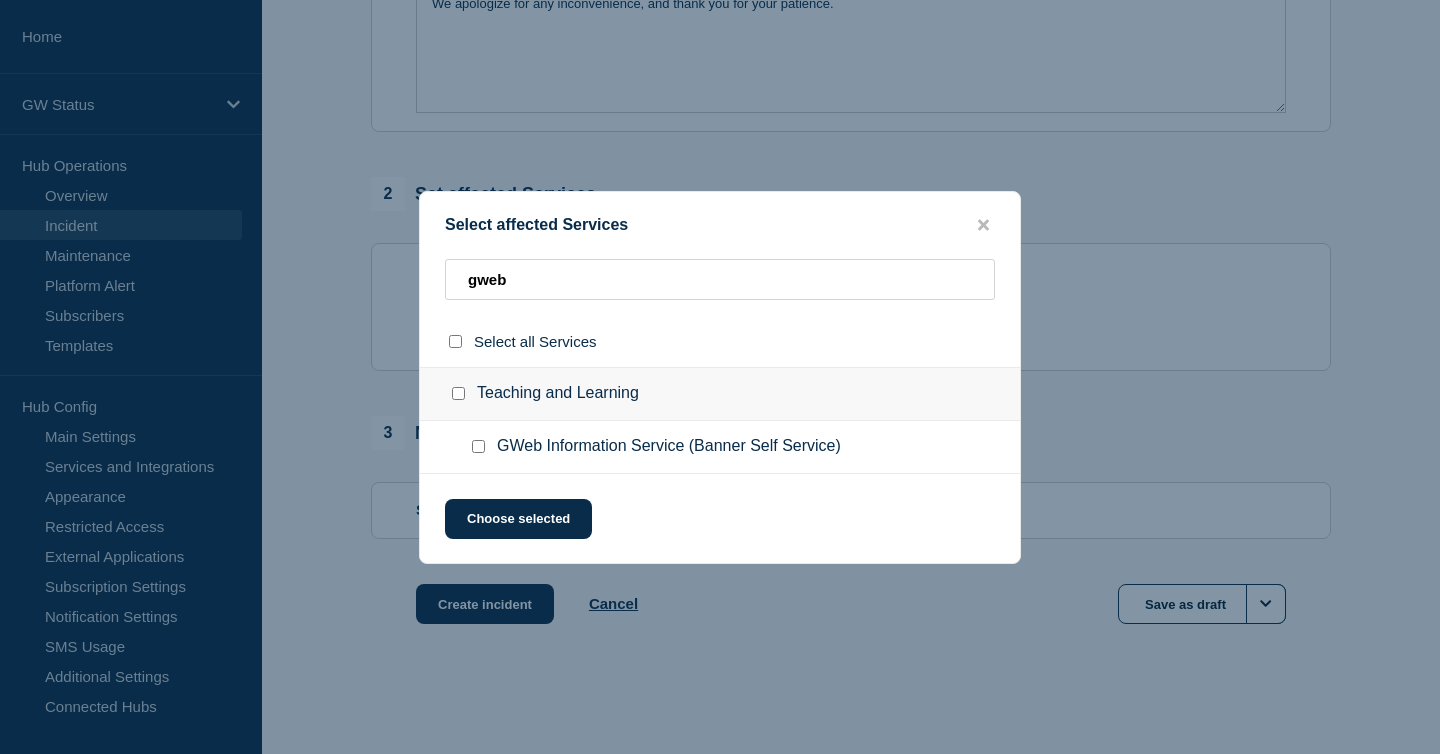 click at bounding box center [478, 446] 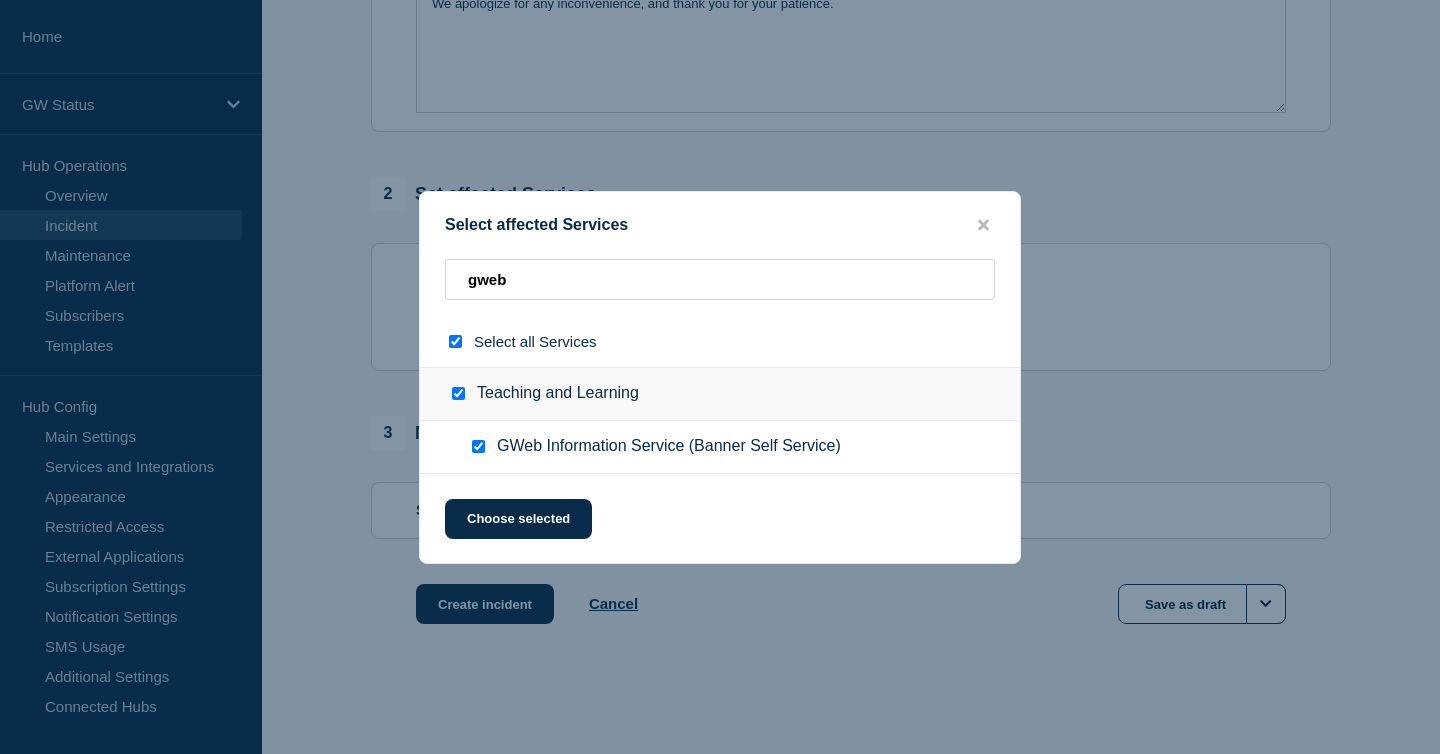 checkbox on "true" 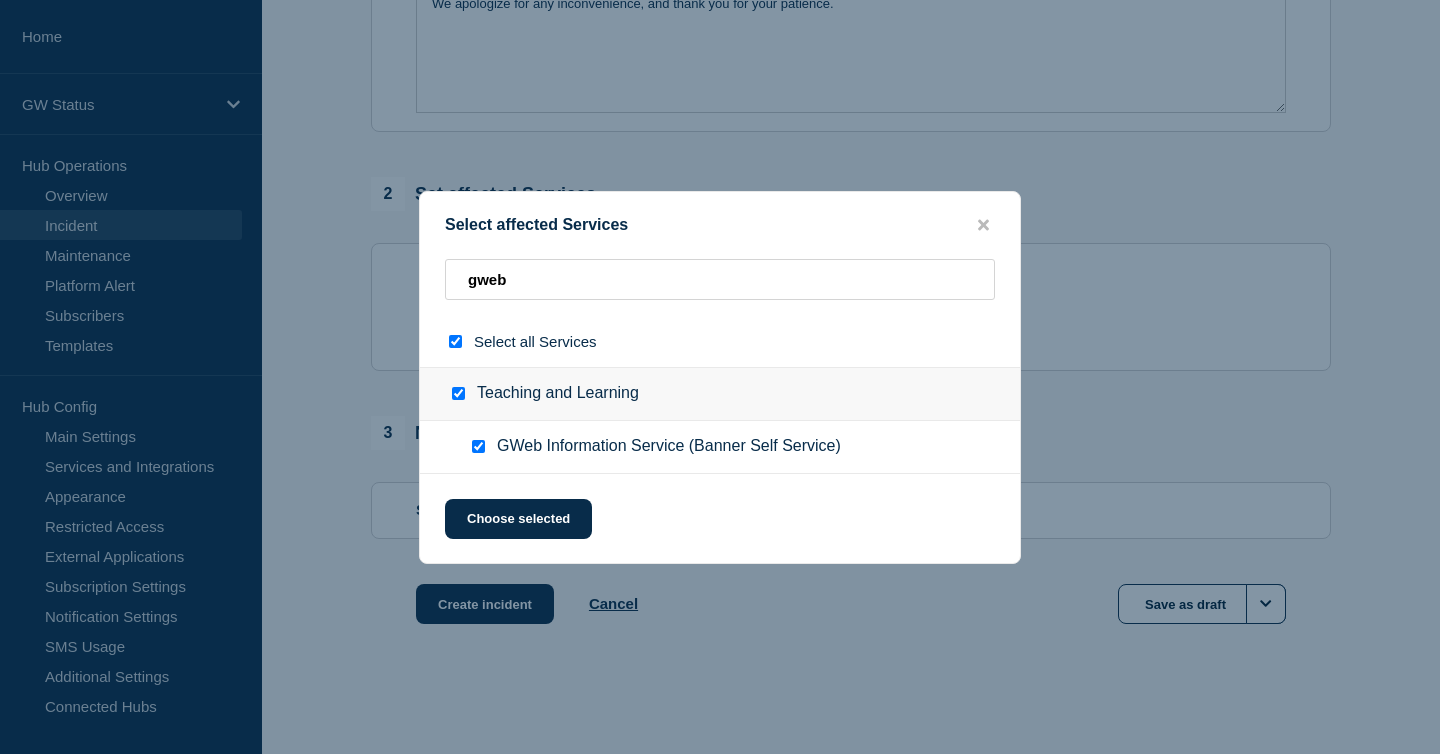 checkbox on "true" 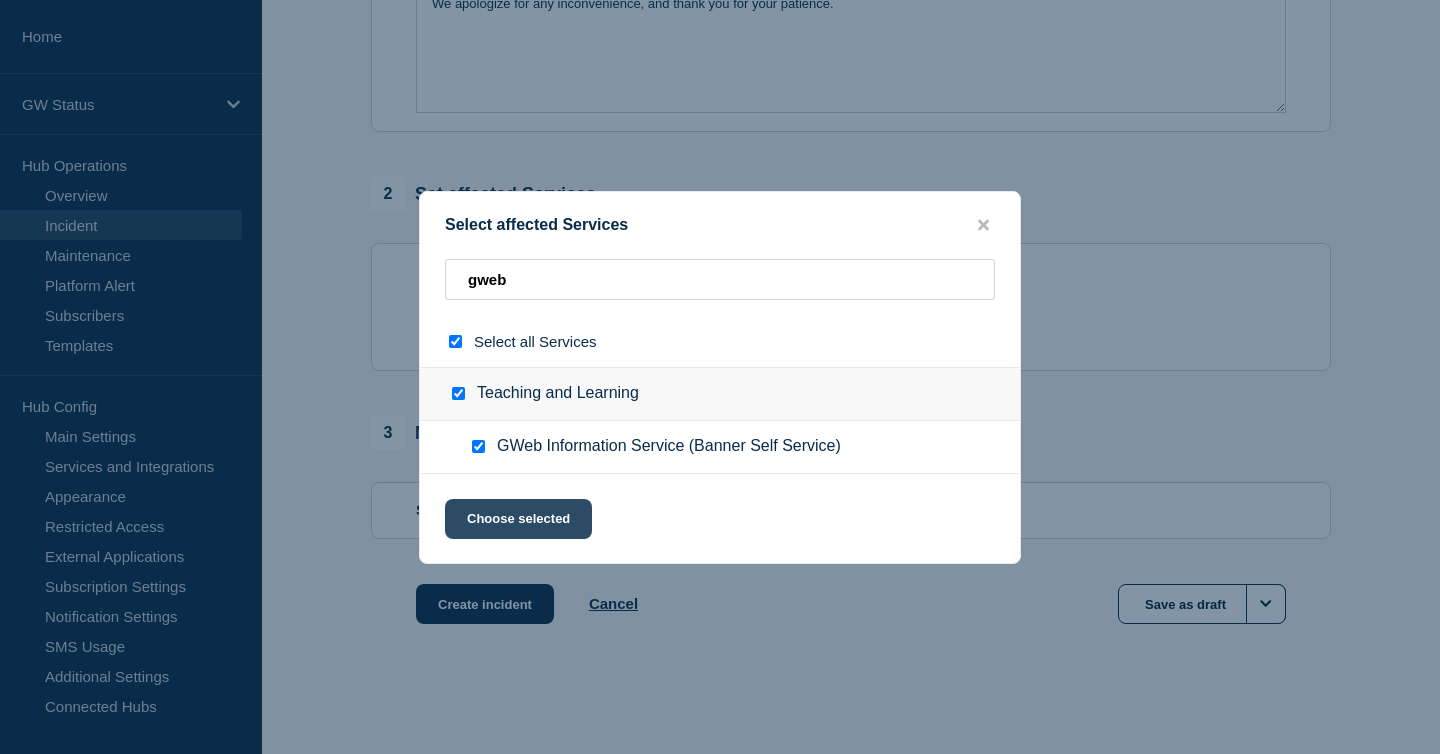 click on "Choose selected" 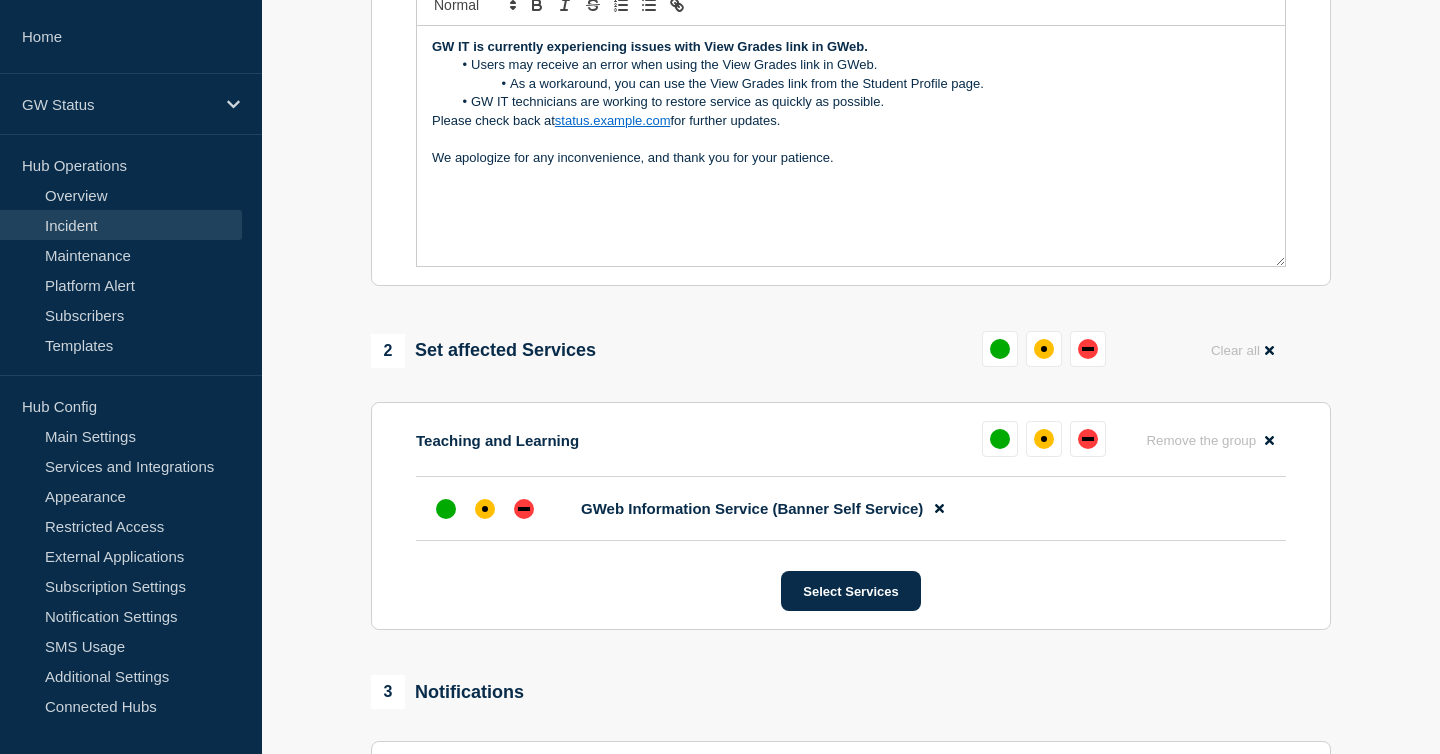 scroll, scrollTop: 569, scrollLeft: 0, axis: vertical 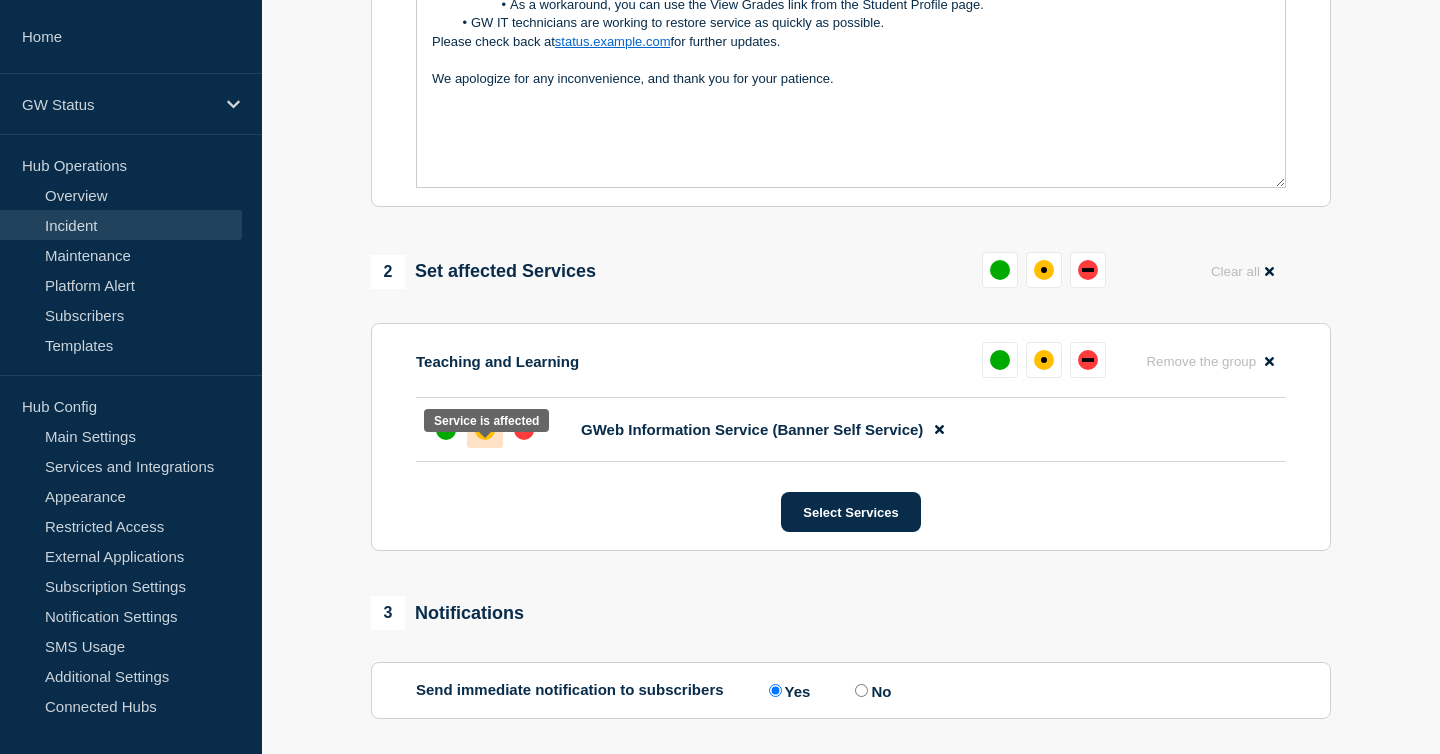 click at bounding box center (485, 430) 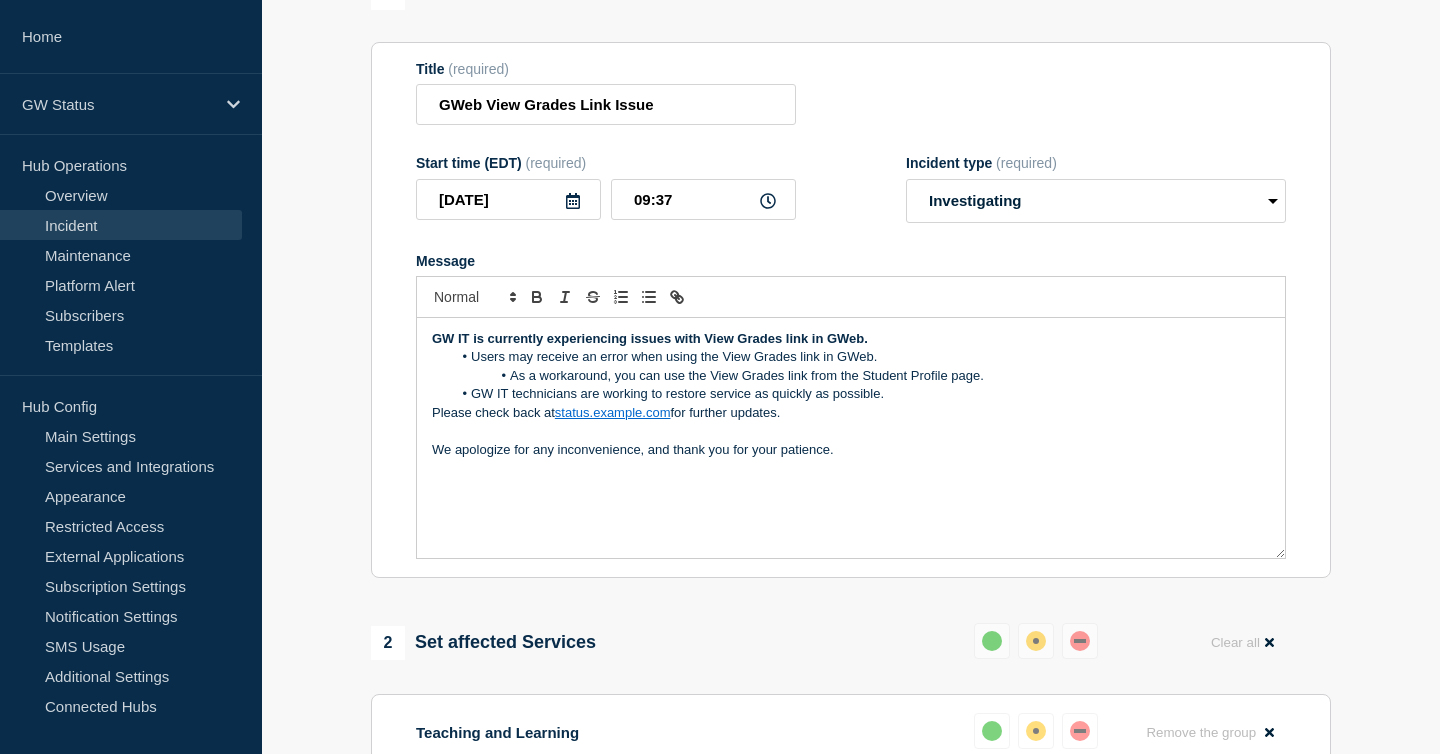 scroll, scrollTop: 195, scrollLeft: 0, axis: vertical 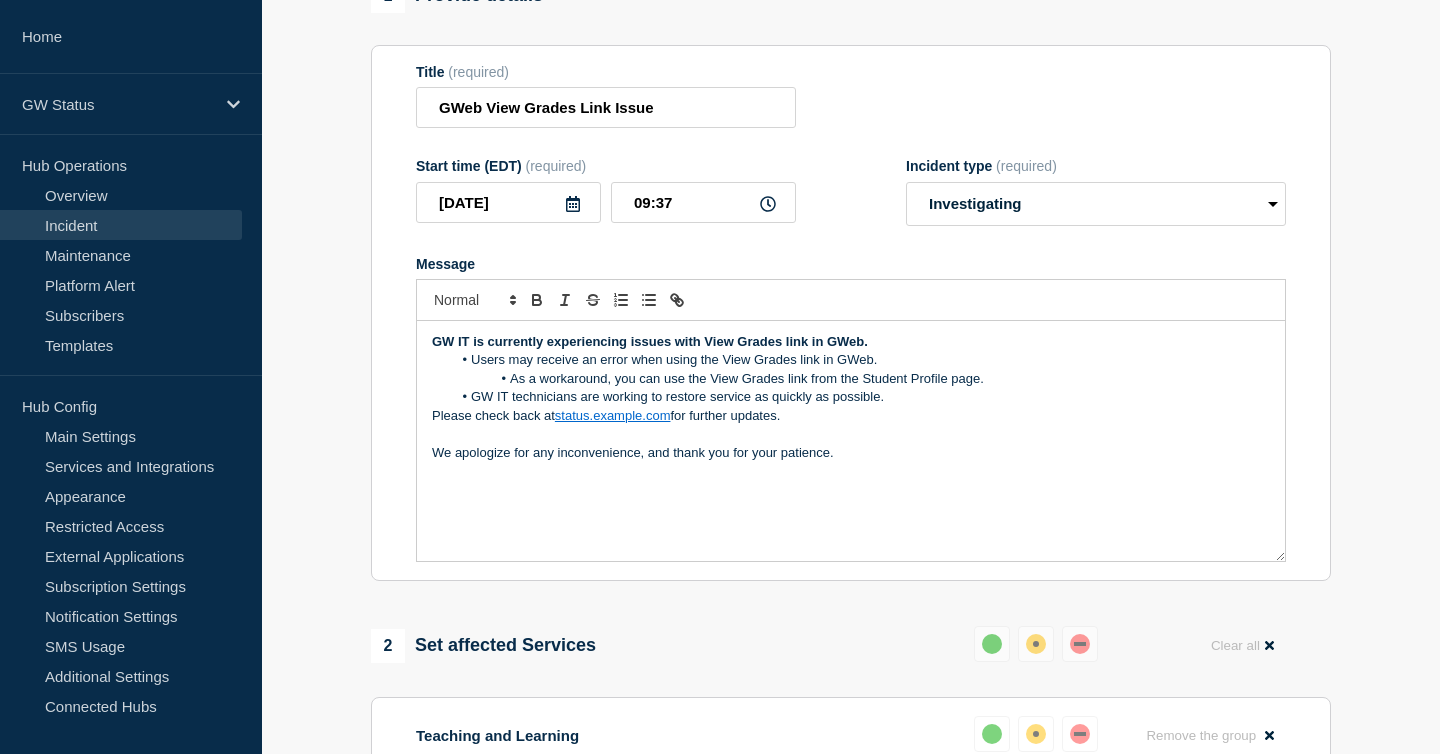 click on "GW IT is currently experiencing issues with View Grades link in GWeb." at bounding box center [650, 341] 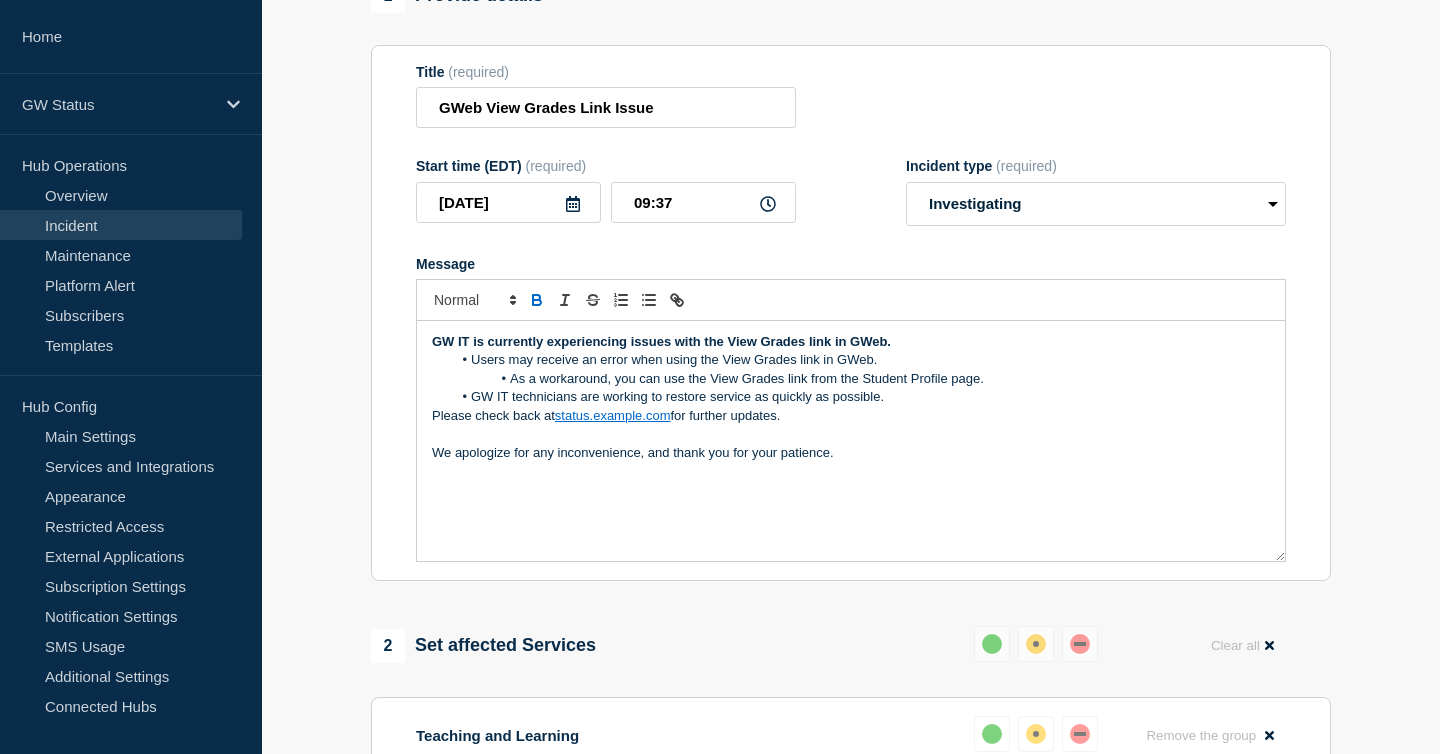 click on "GW IT is currently experiencing issues with the View Grades link in GWeb. Users may receive an error when using the View Grades link in GWeb. As a workaround, you can use the View Grades link from the Student Profile page. GW IT technicians are working to restore service as quickly as possible. Please check back at  status.example.com  for further updates.   We apologize for any inconvenience, and thank you for your patience." at bounding box center [851, 441] 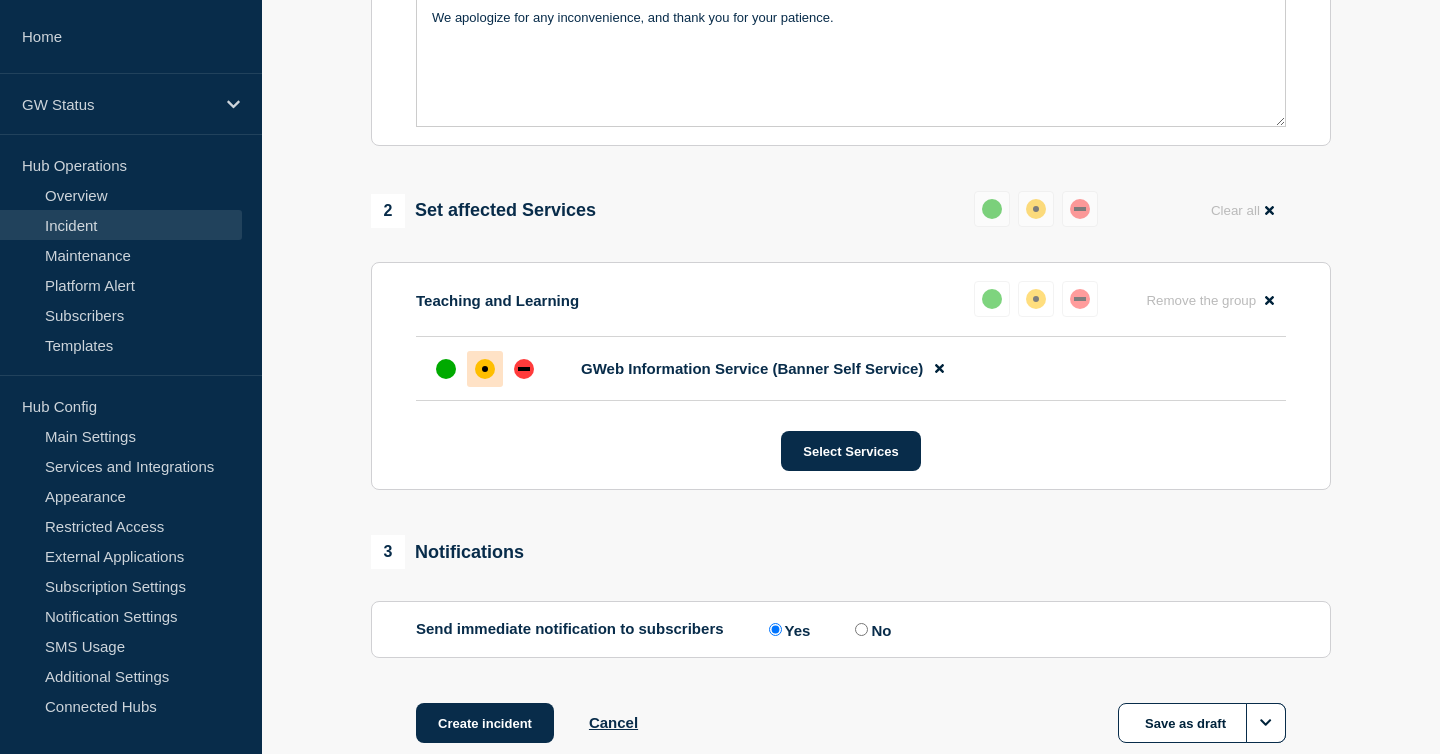 scroll, scrollTop: 781, scrollLeft: 0, axis: vertical 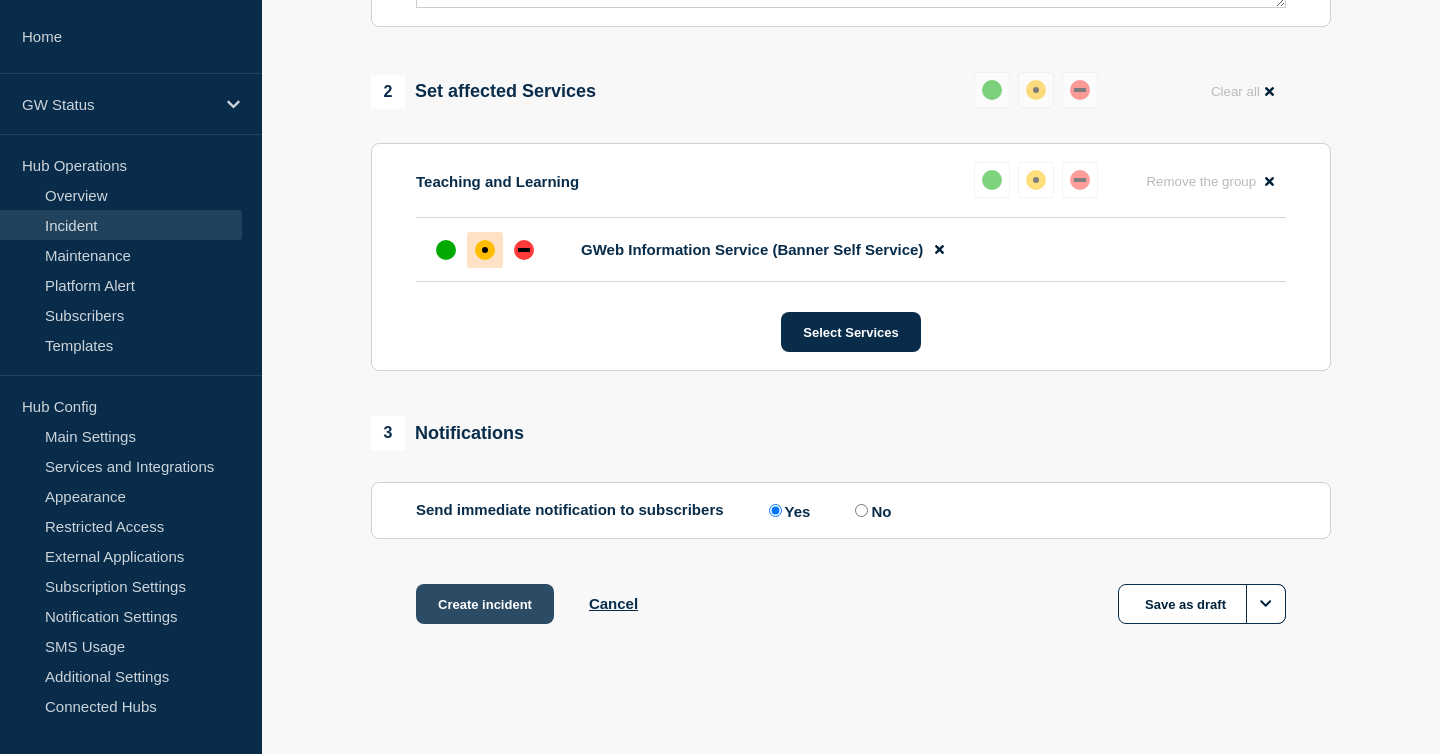 click on "Create incident" at bounding box center [485, 604] 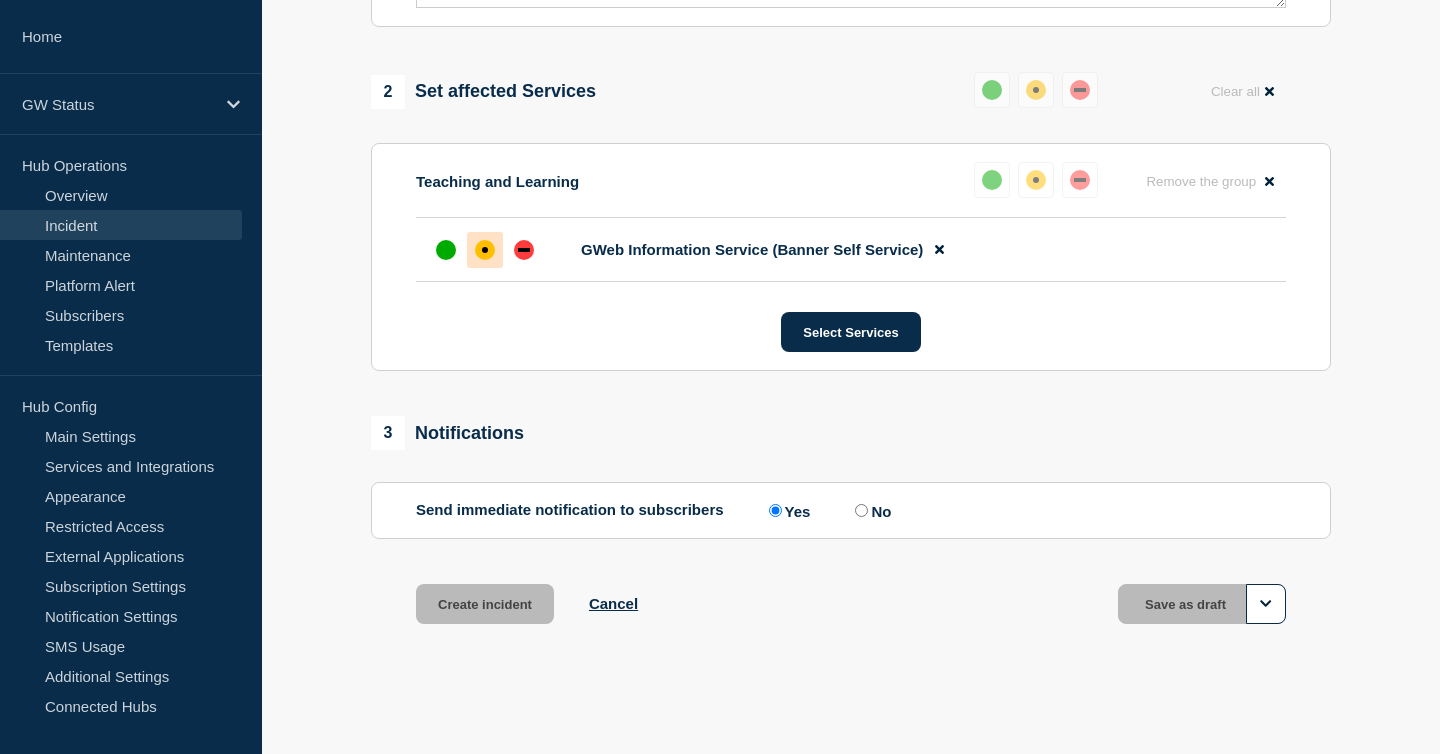 scroll, scrollTop: 823, scrollLeft: 0, axis: vertical 